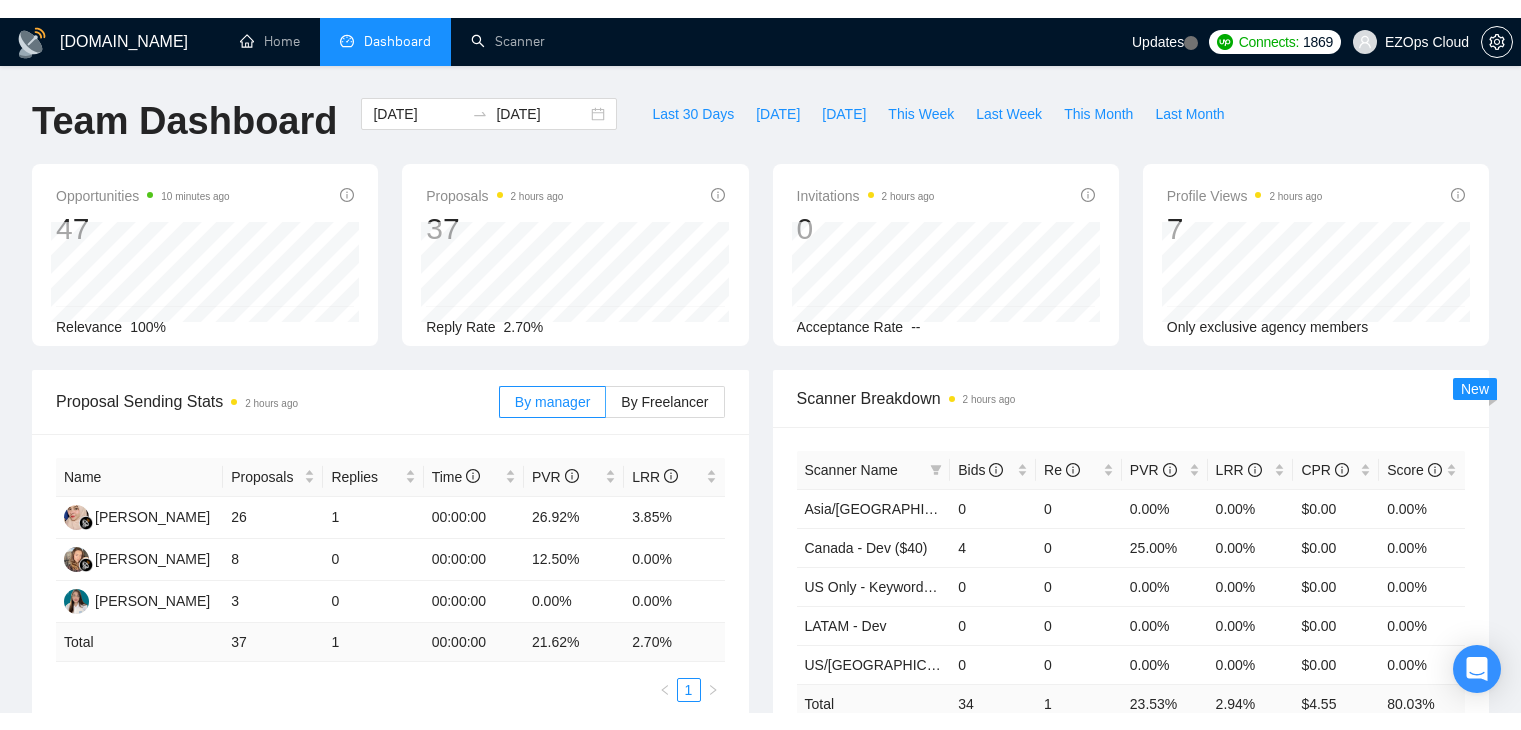 scroll, scrollTop: 0, scrollLeft: 0, axis: both 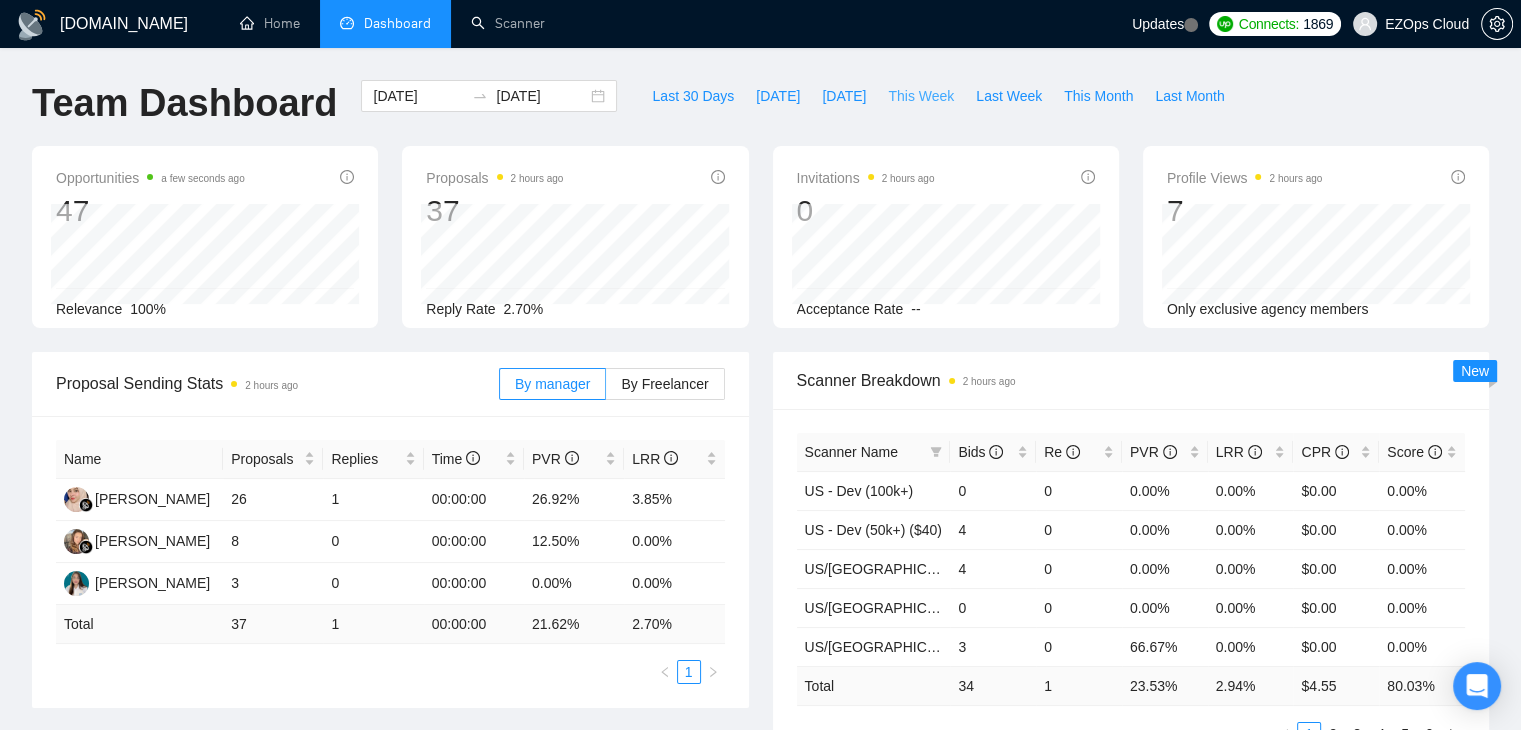 click on "This Week" at bounding box center (921, 96) 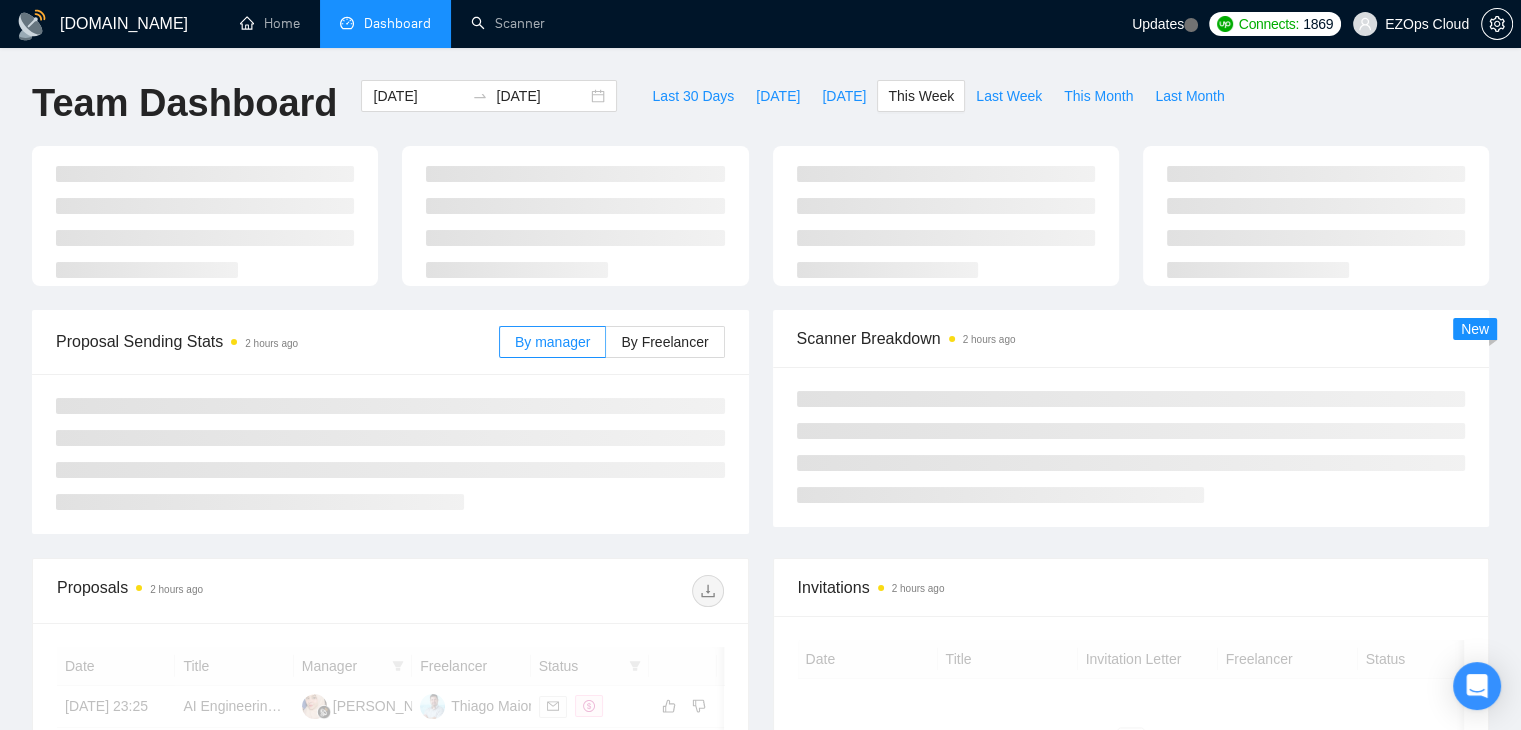type on "[DATE]" 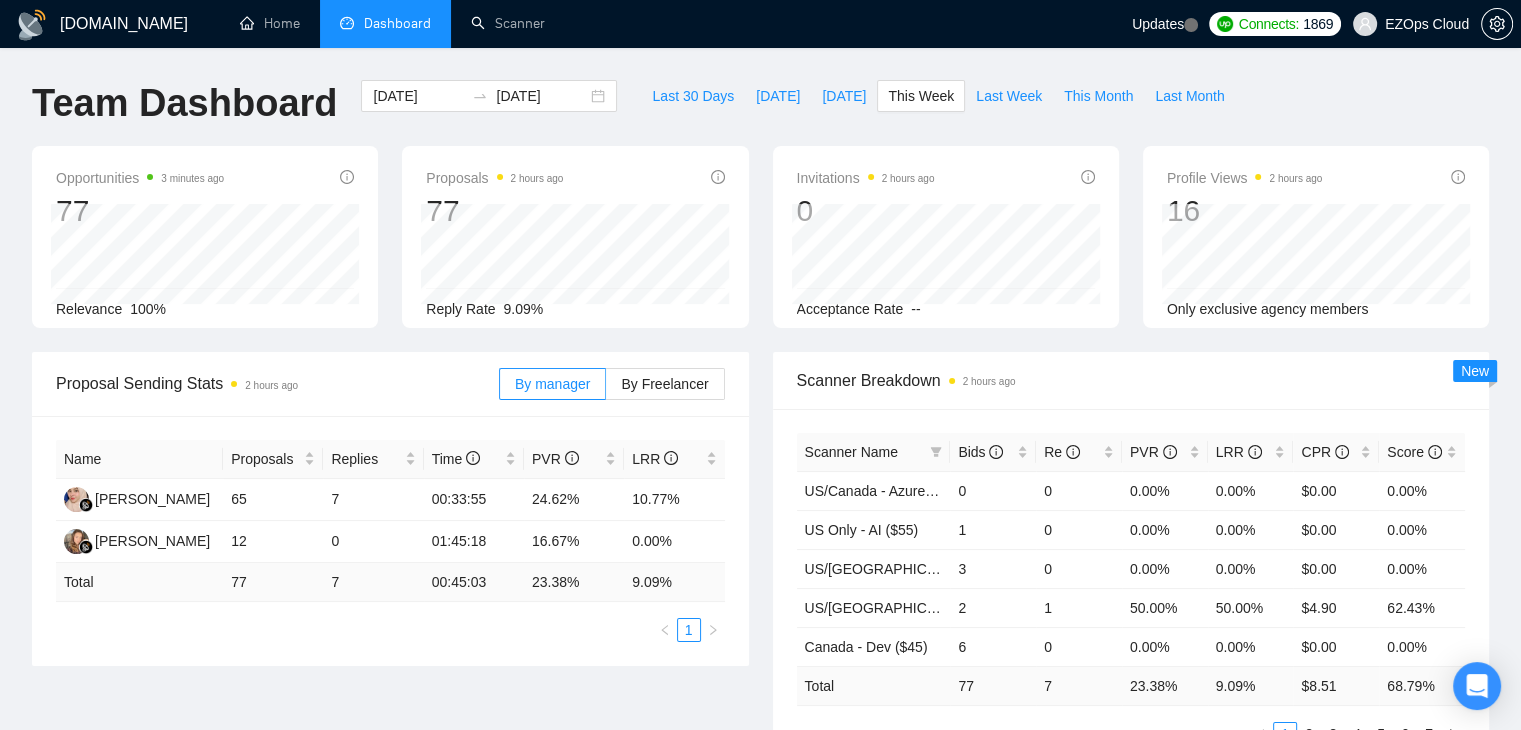 click on "Scanner Name" at bounding box center [874, 452] 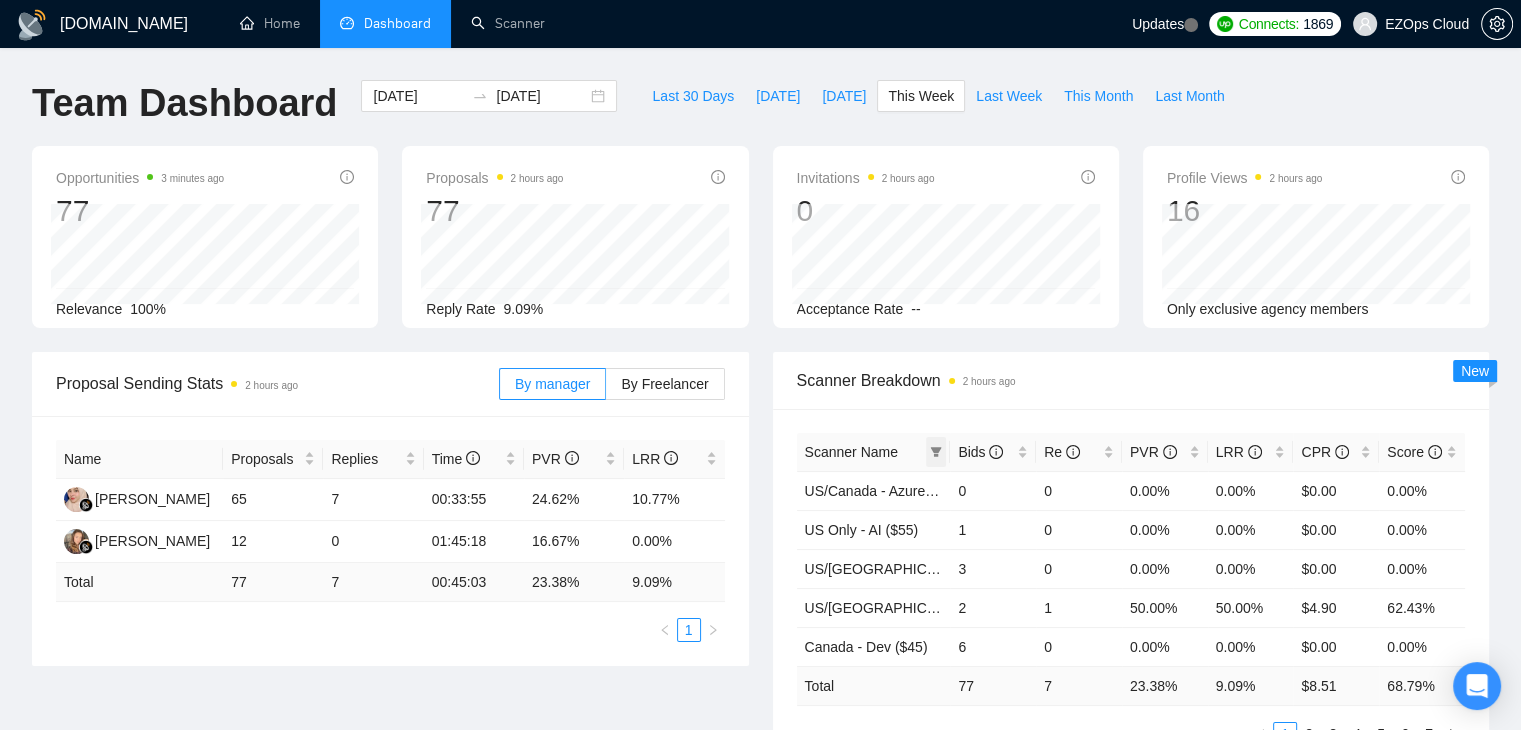 click at bounding box center [936, 452] 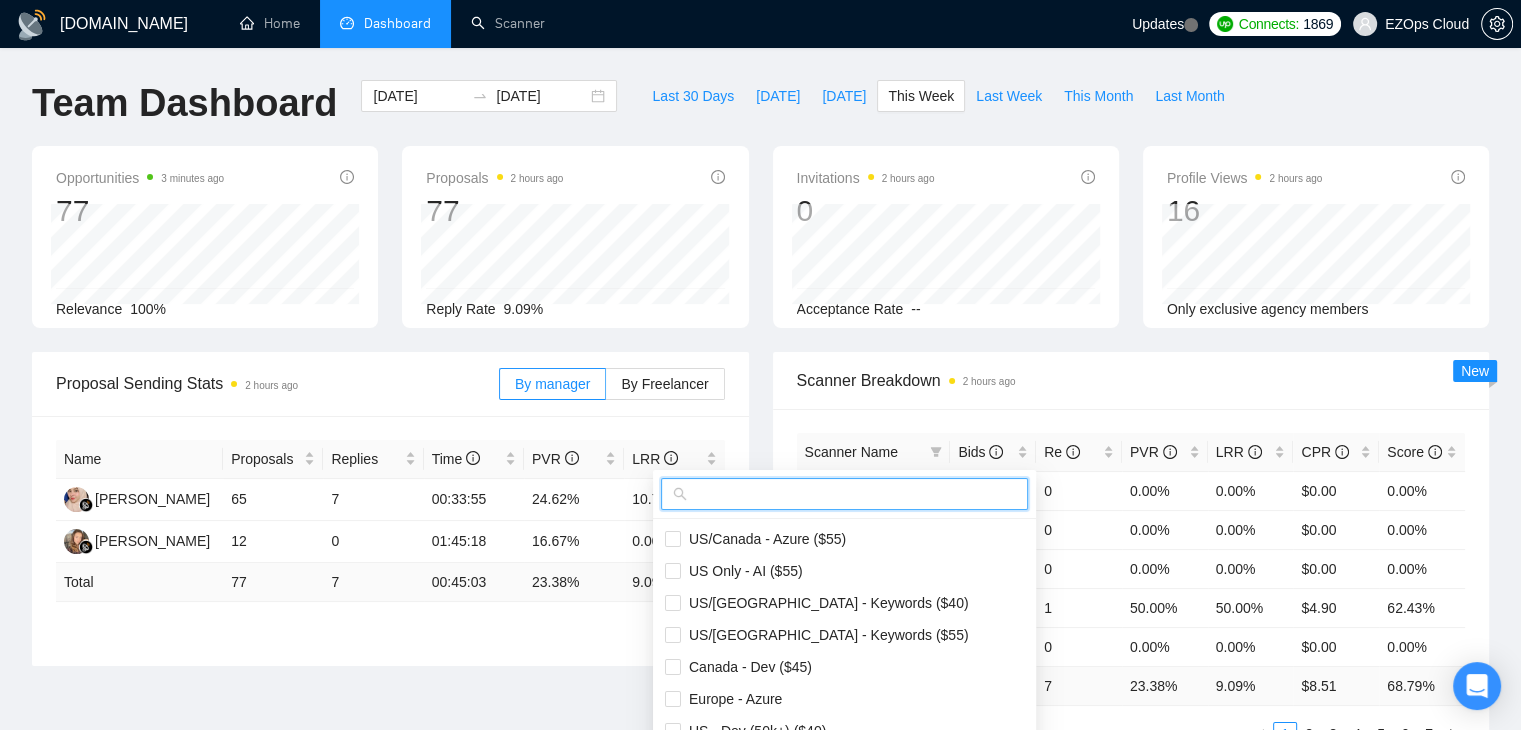 click at bounding box center [853, 494] 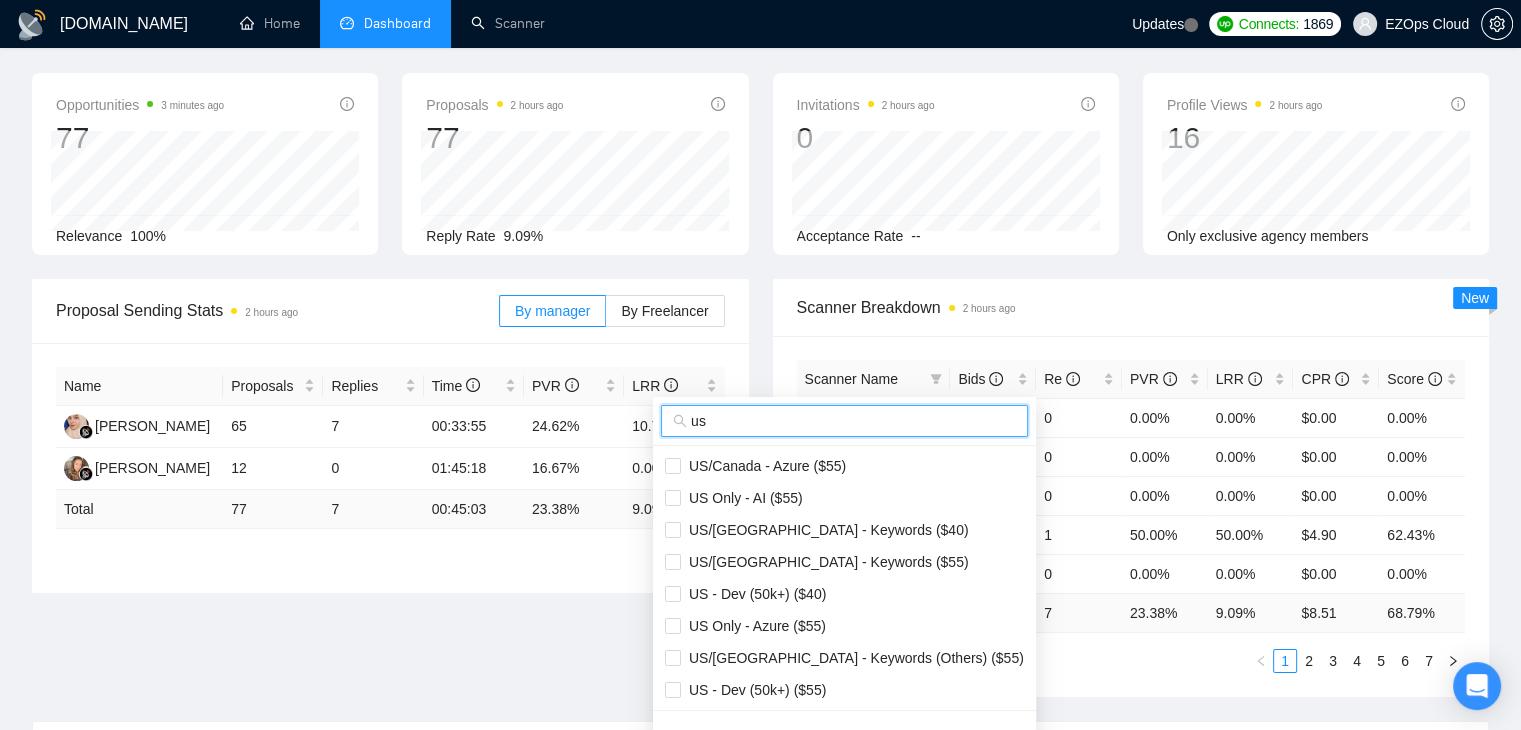 scroll, scrollTop: 200, scrollLeft: 0, axis: vertical 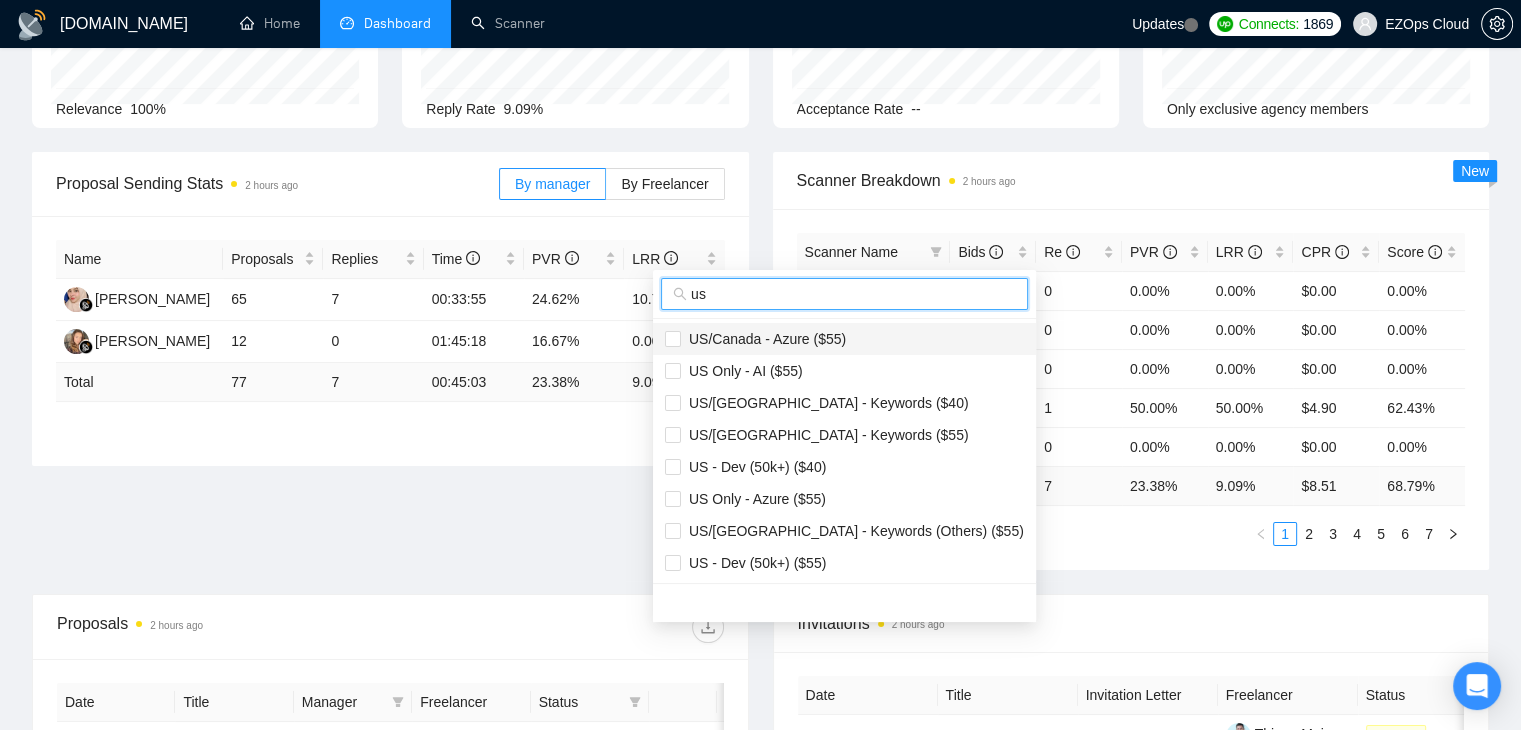type on "us" 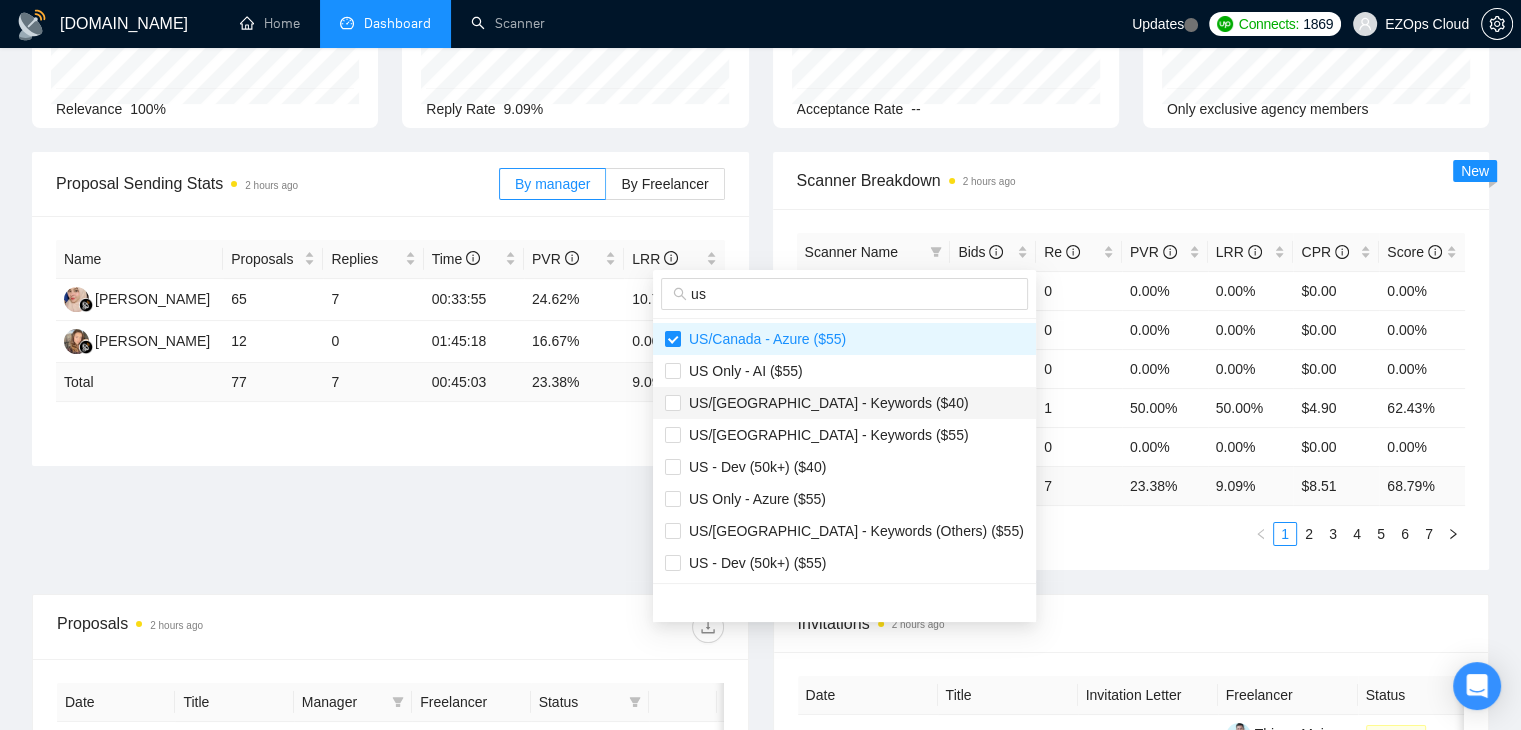 click on "US/[GEOGRAPHIC_DATA] - Keywords ($40)" at bounding box center [825, 403] 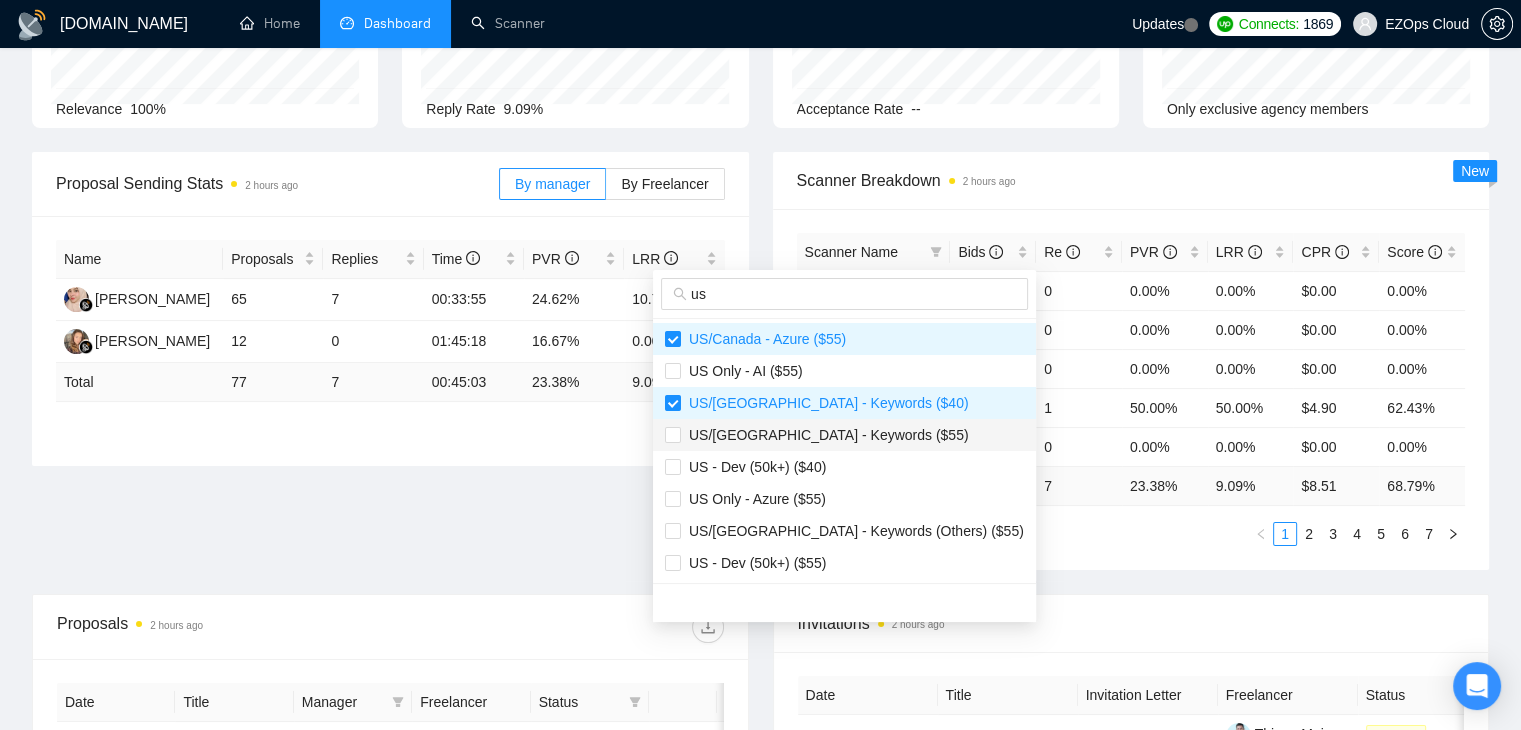 click on "US/[GEOGRAPHIC_DATA] - Keywords ($55)" at bounding box center [825, 435] 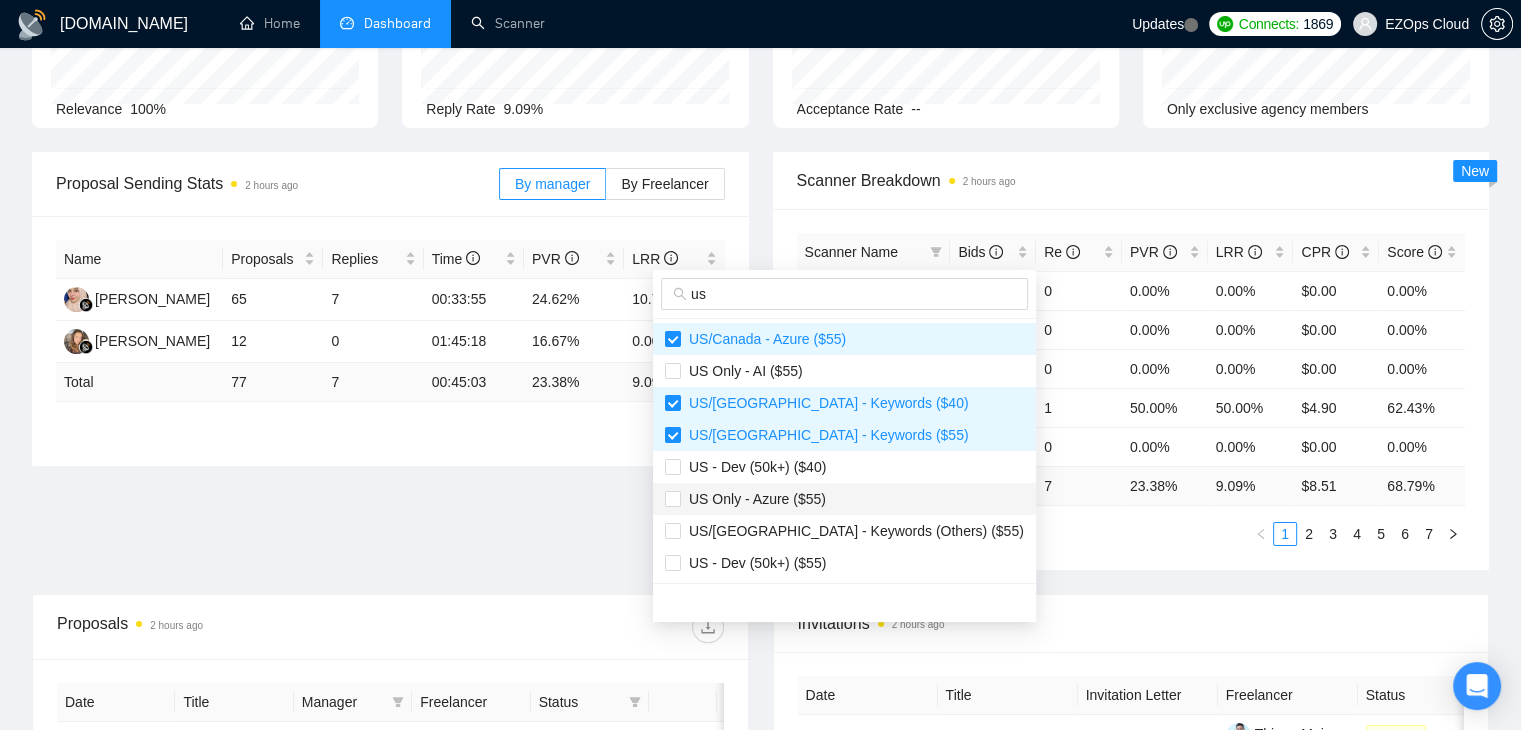 click on "US Only - Azure ($55)" at bounding box center [753, 499] 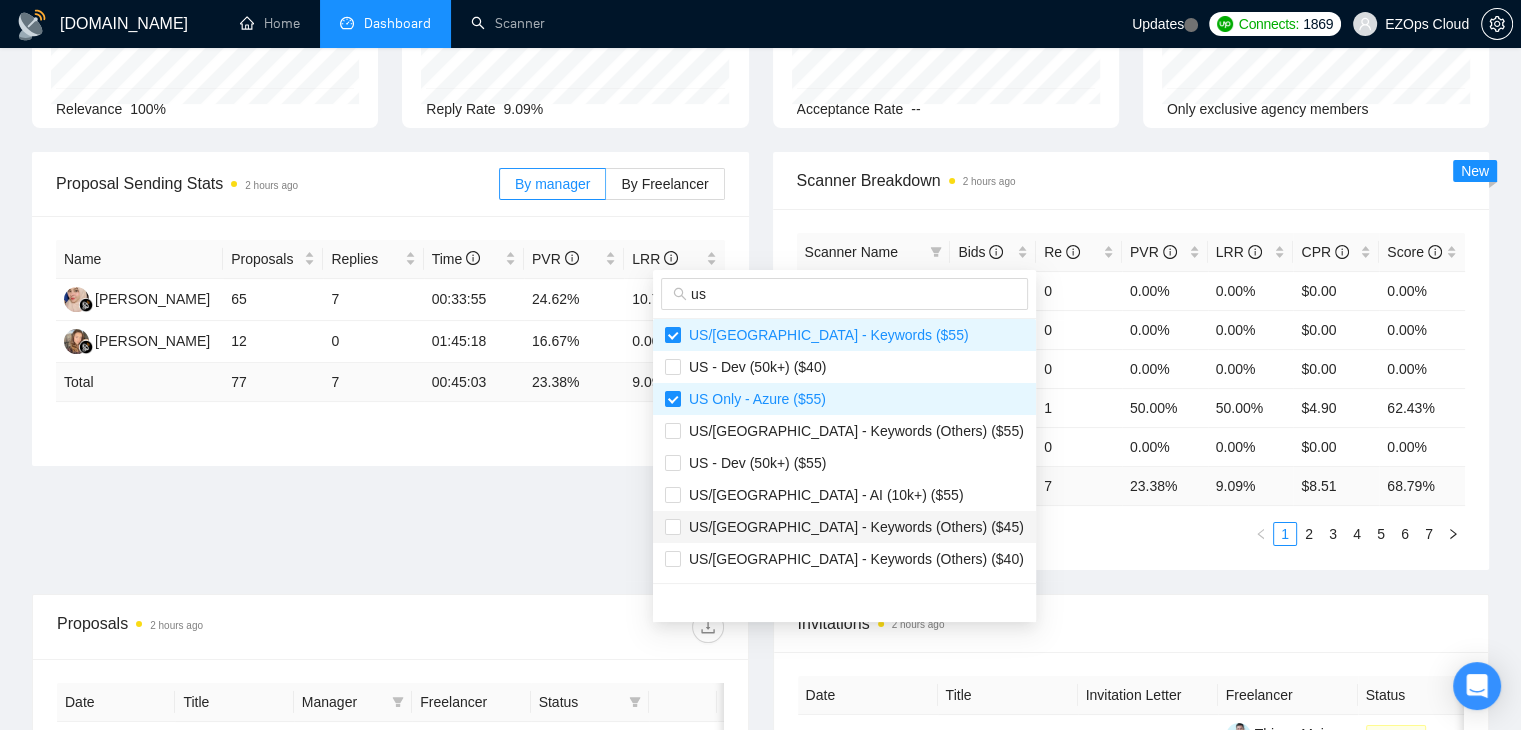 scroll, scrollTop: 200, scrollLeft: 0, axis: vertical 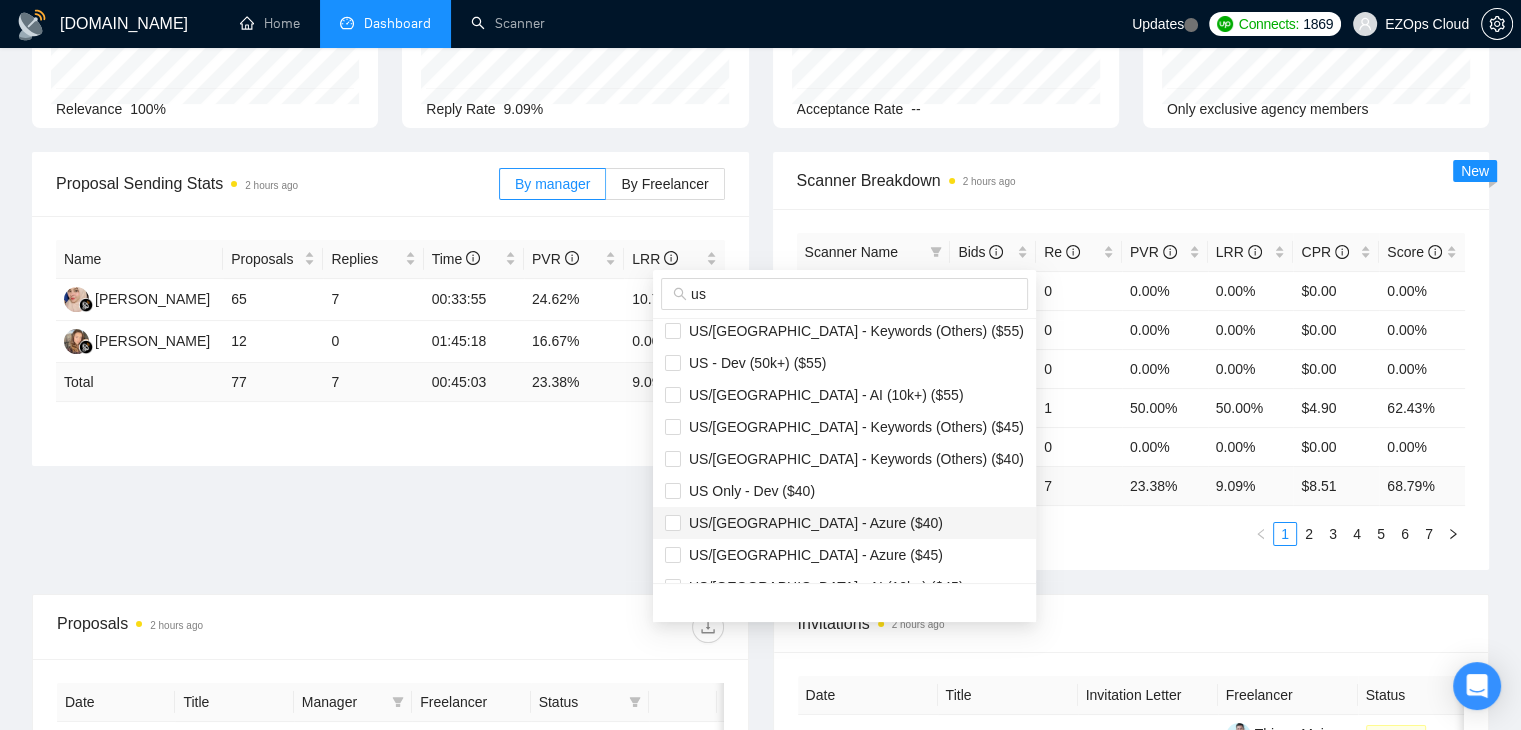 click on "US/[GEOGRAPHIC_DATA] - Azure ($40)" at bounding box center (812, 523) 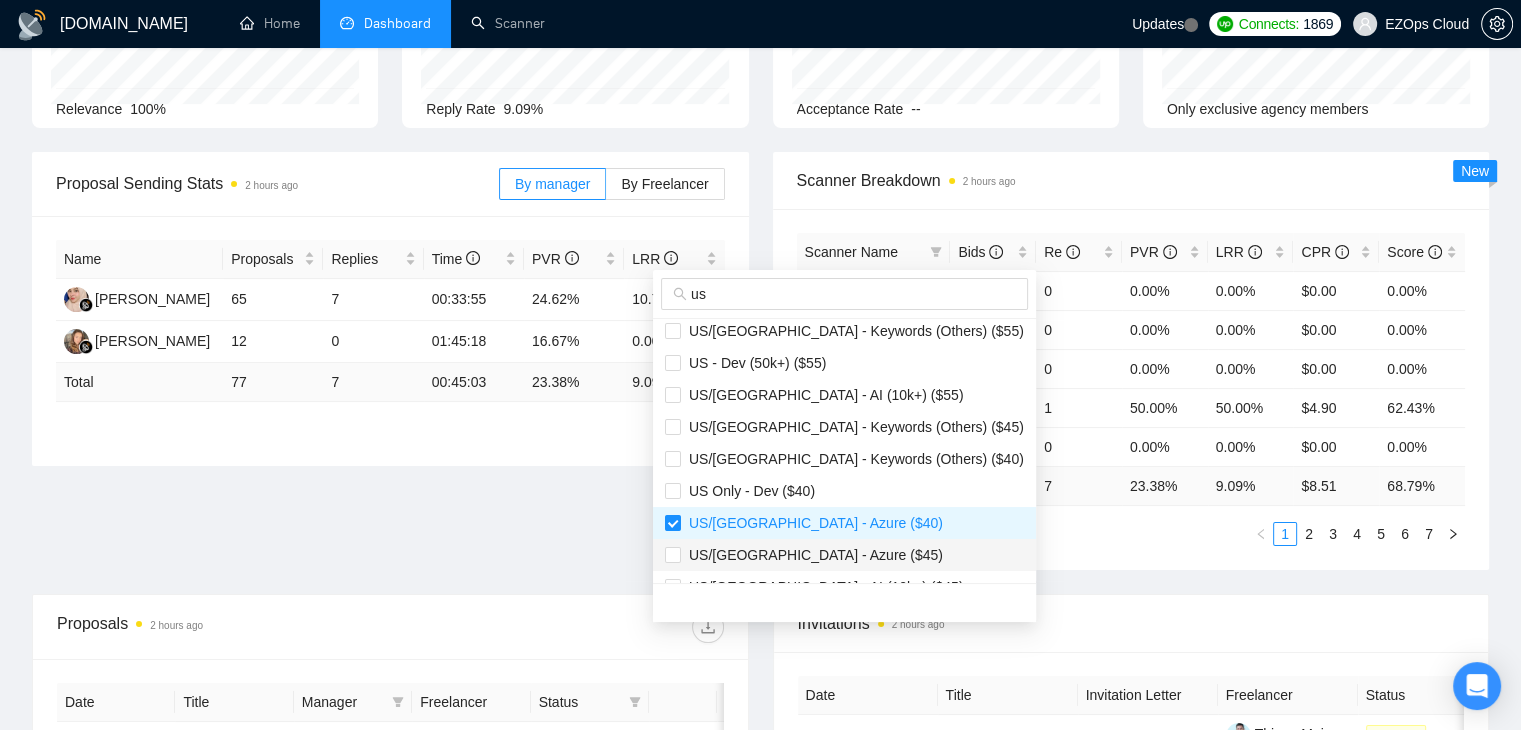 click on "US/[GEOGRAPHIC_DATA] - Azure ($45)" at bounding box center [844, 555] 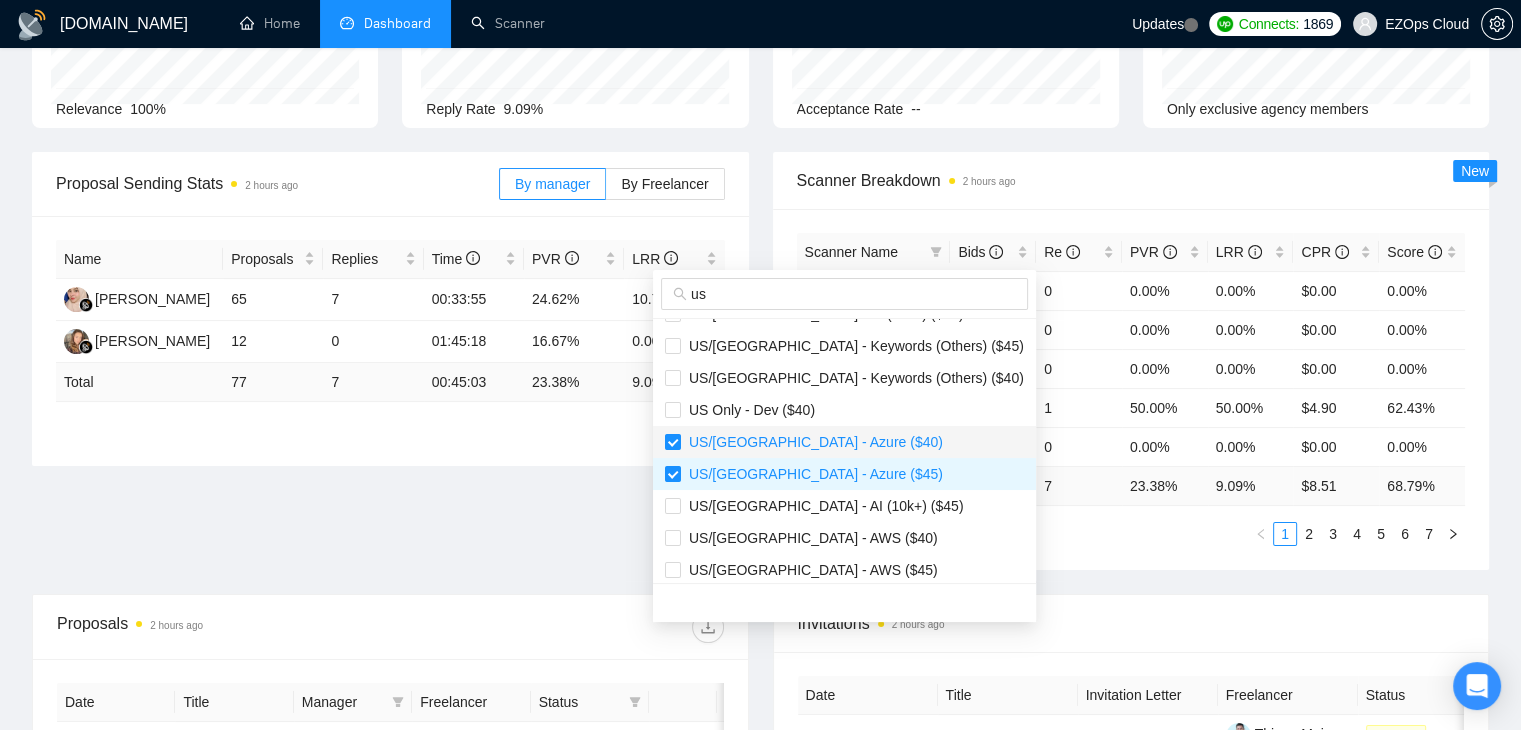scroll, scrollTop: 400, scrollLeft: 0, axis: vertical 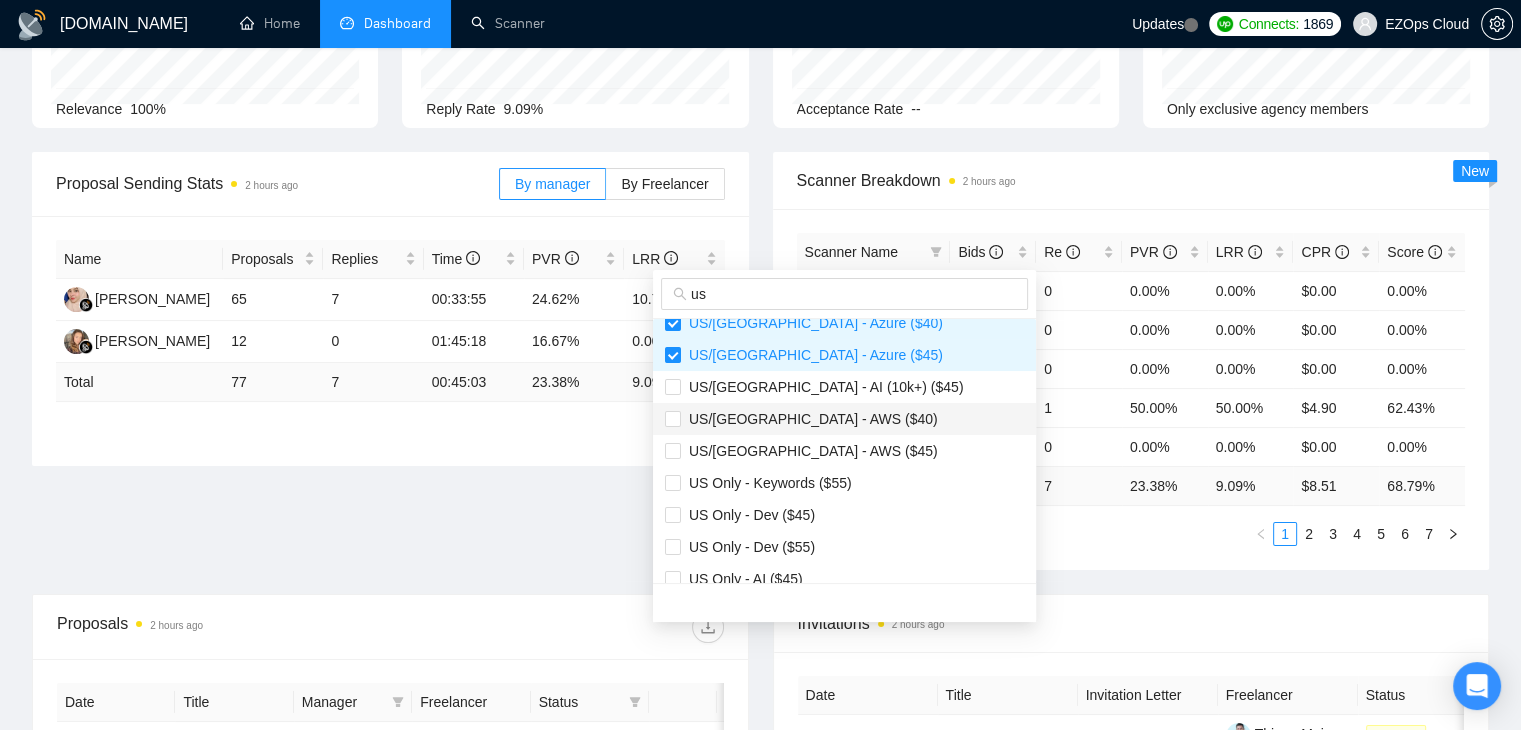 click on "US/[GEOGRAPHIC_DATA] - AWS ($40)" at bounding box center [844, 419] 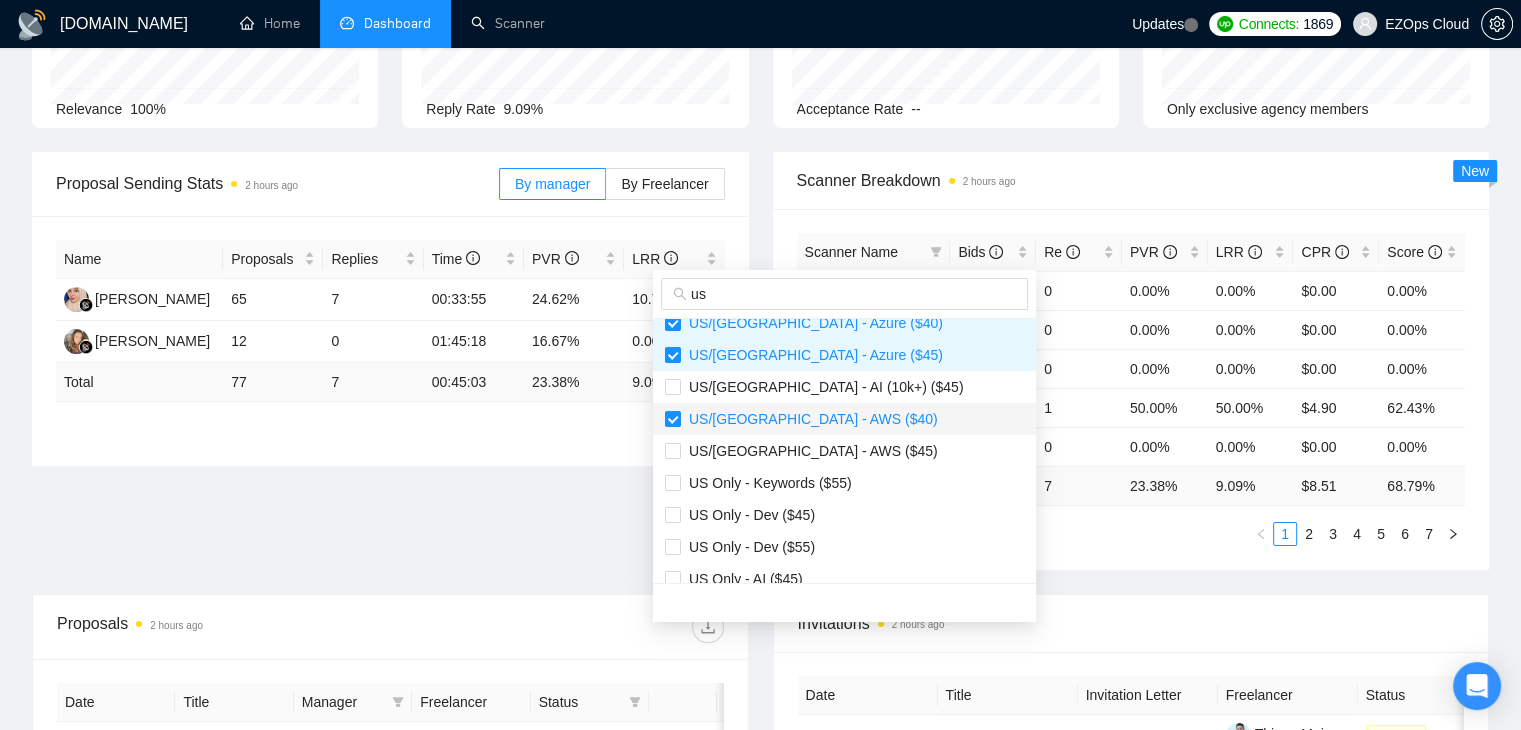 click on "US/[GEOGRAPHIC_DATA] - AWS ($40)" at bounding box center [844, 419] 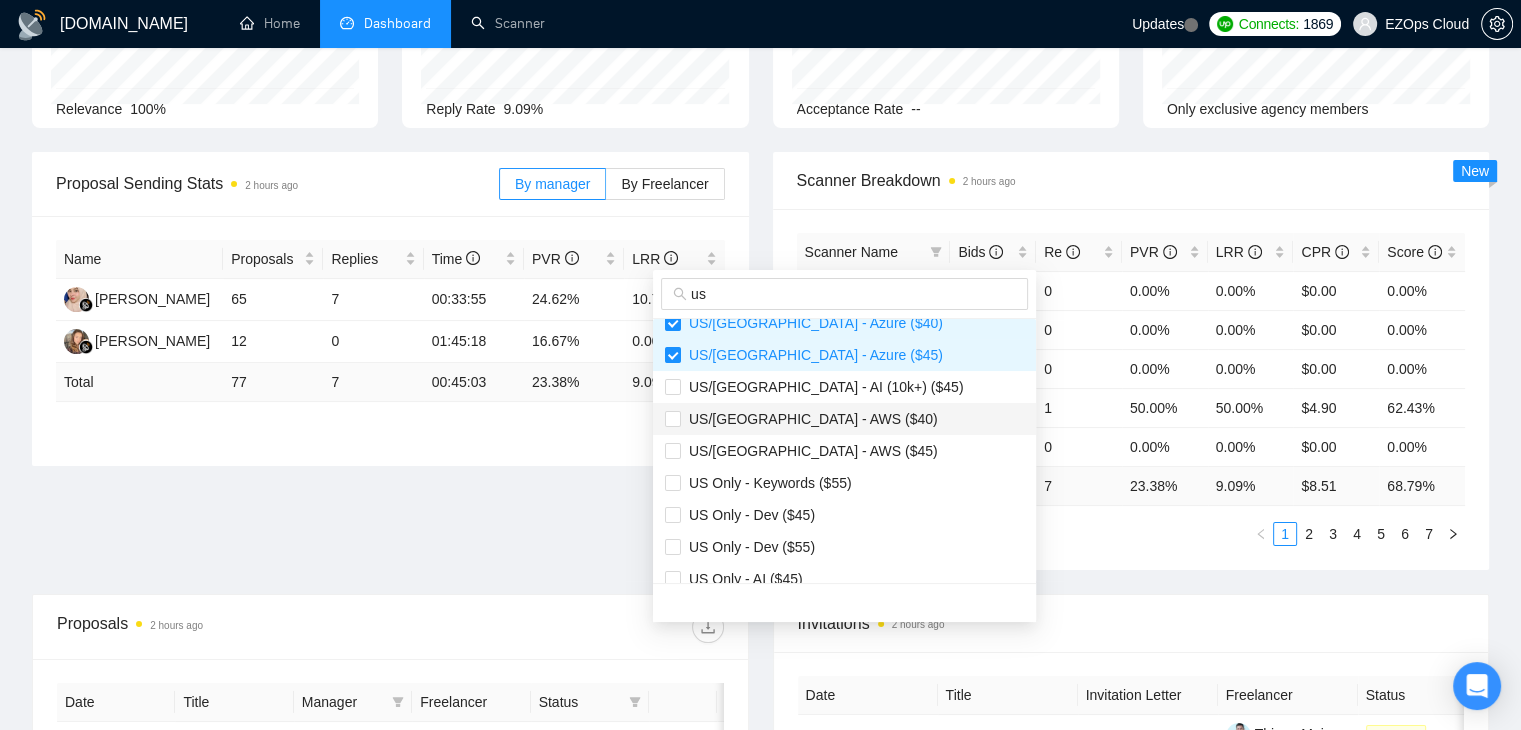 click on "US/[GEOGRAPHIC_DATA] - AWS ($40)" at bounding box center [809, 419] 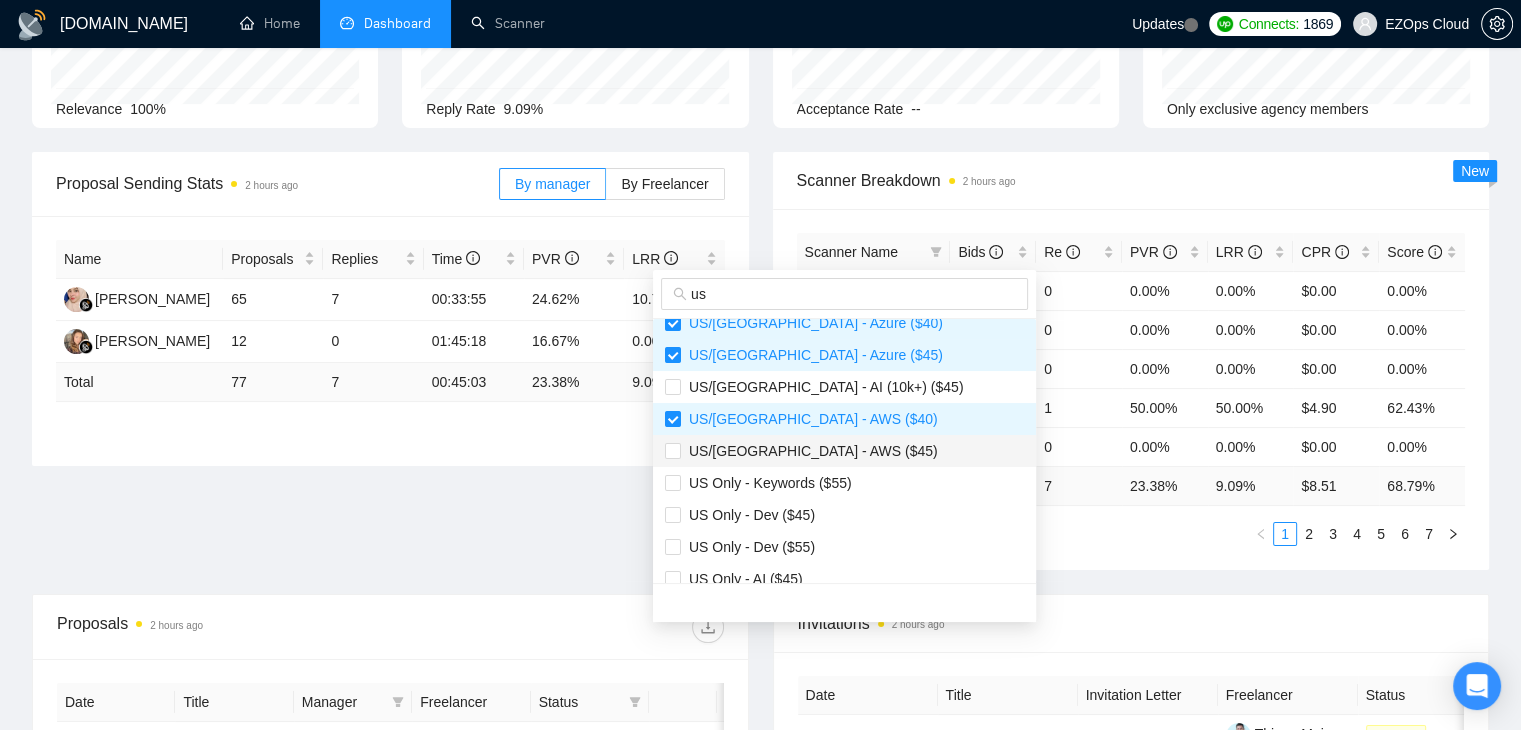 click on "US/[GEOGRAPHIC_DATA] - AWS ($45)" at bounding box center (844, 451) 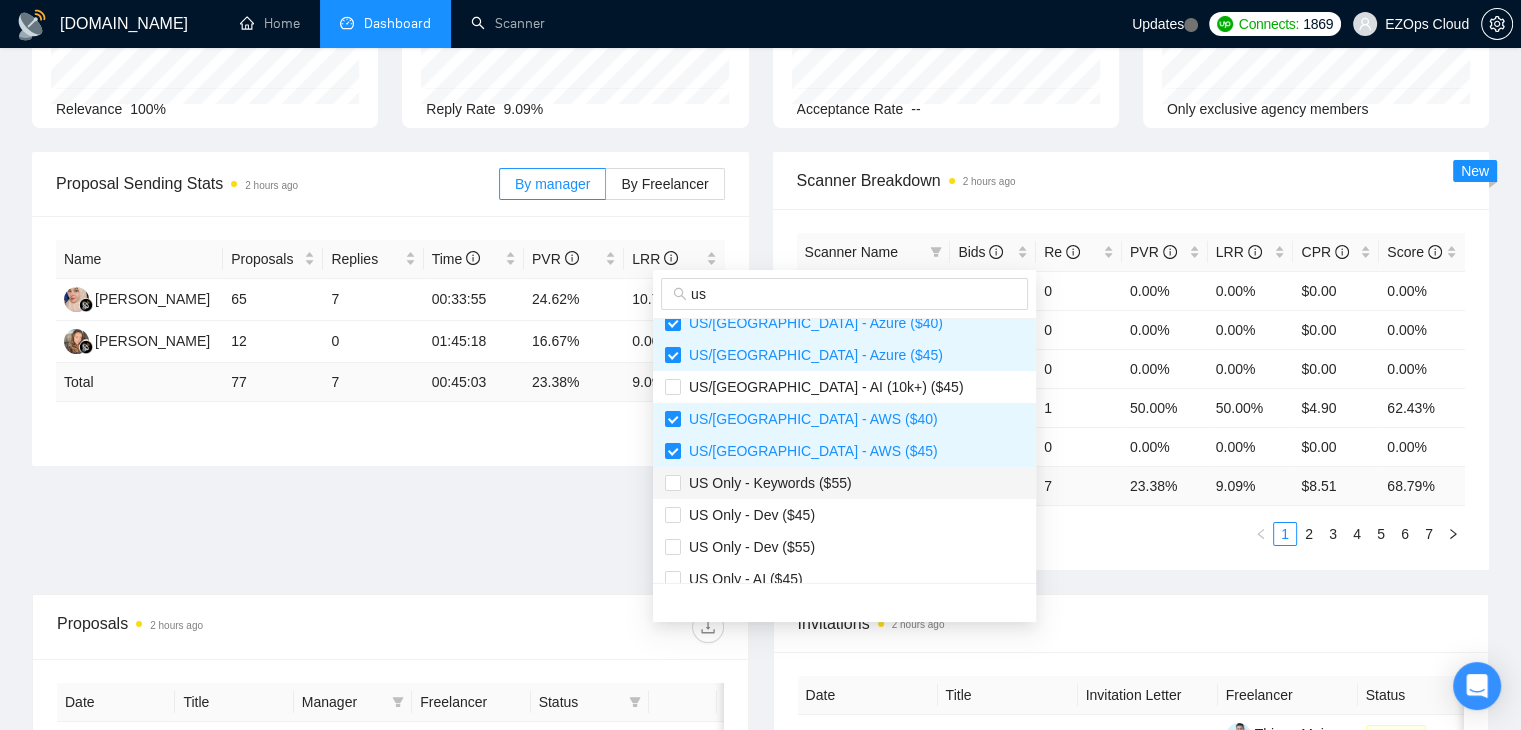 click on "US Only - Keywords ($55)" at bounding box center [766, 483] 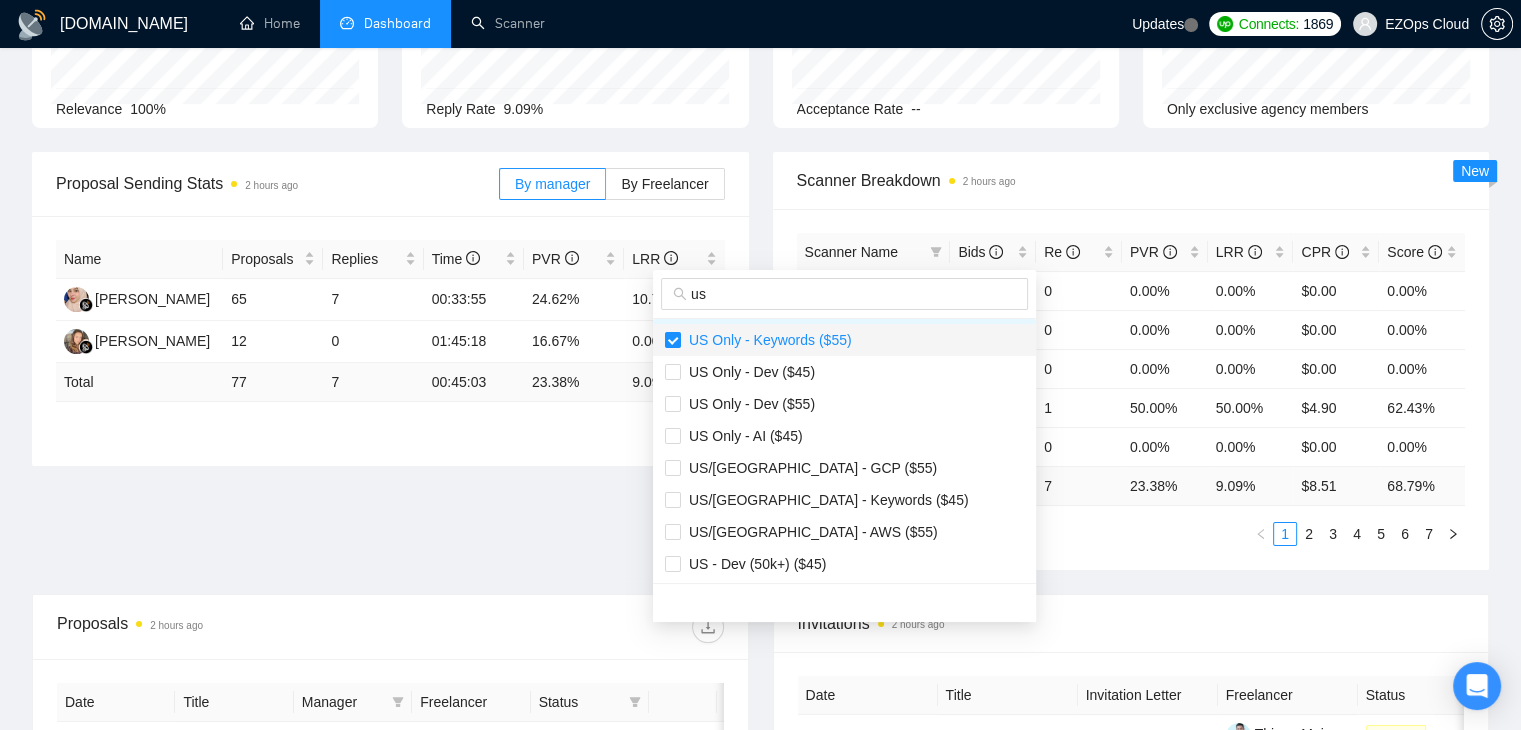 scroll, scrollTop: 544, scrollLeft: 0, axis: vertical 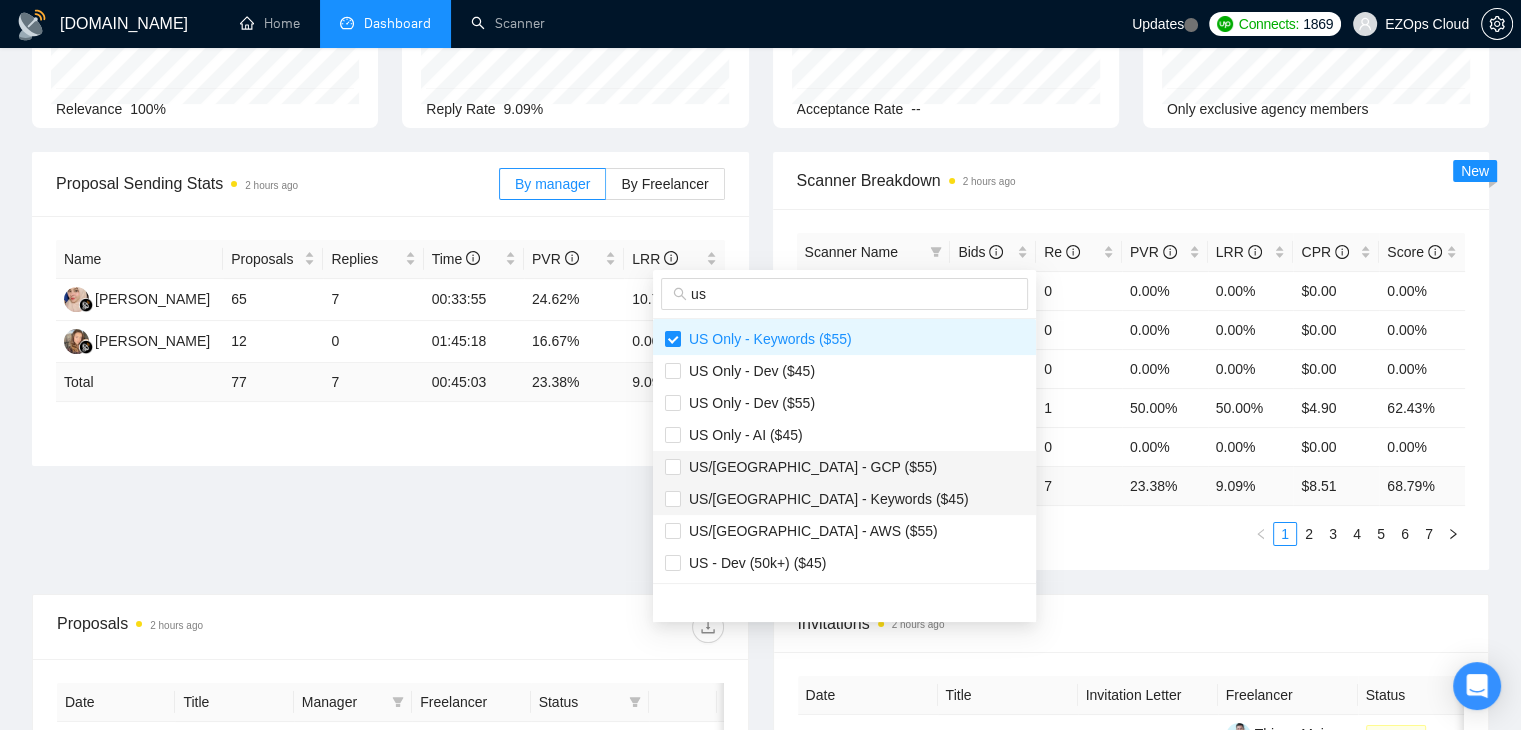 drag, startPoint x: 813, startPoint y: 459, endPoint x: 827, endPoint y: 501, distance: 44.27189 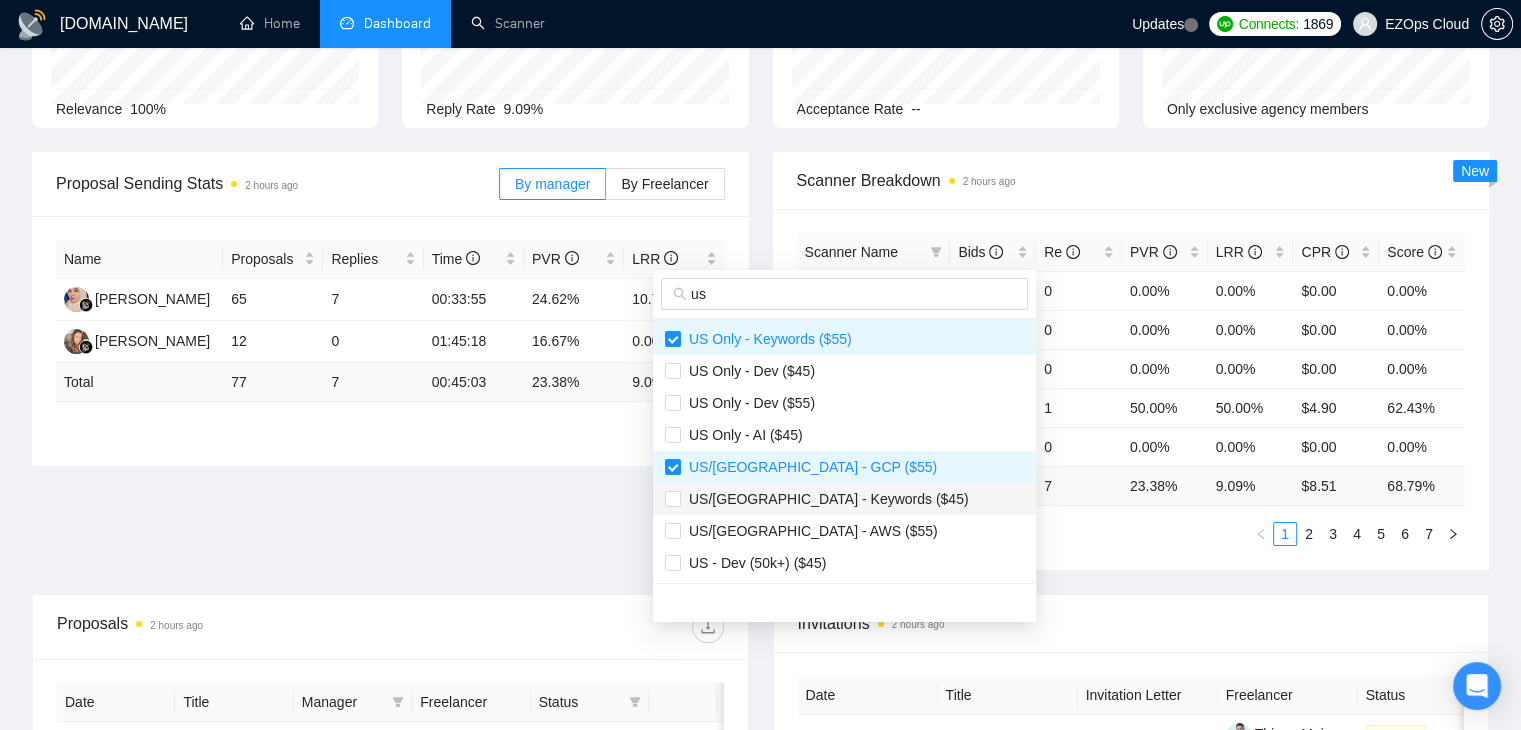 click on "US/[GEOGRAPHIC_DATA] - Keywords ($45)" at bounding box center [825, 499] 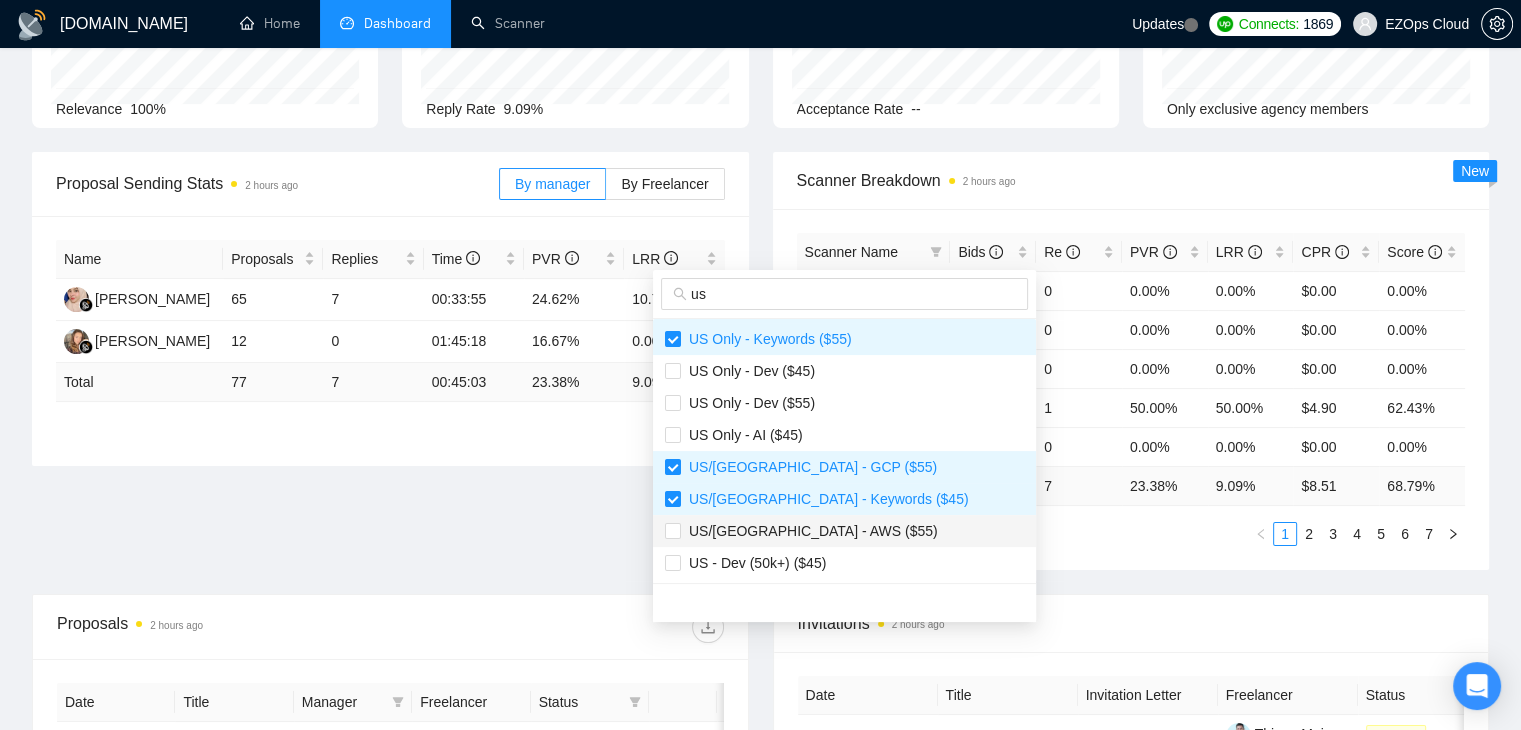 click on "US/[GEOGRAPHIC_DATA] - AWS ($55)" at bounding box center (809, 531) 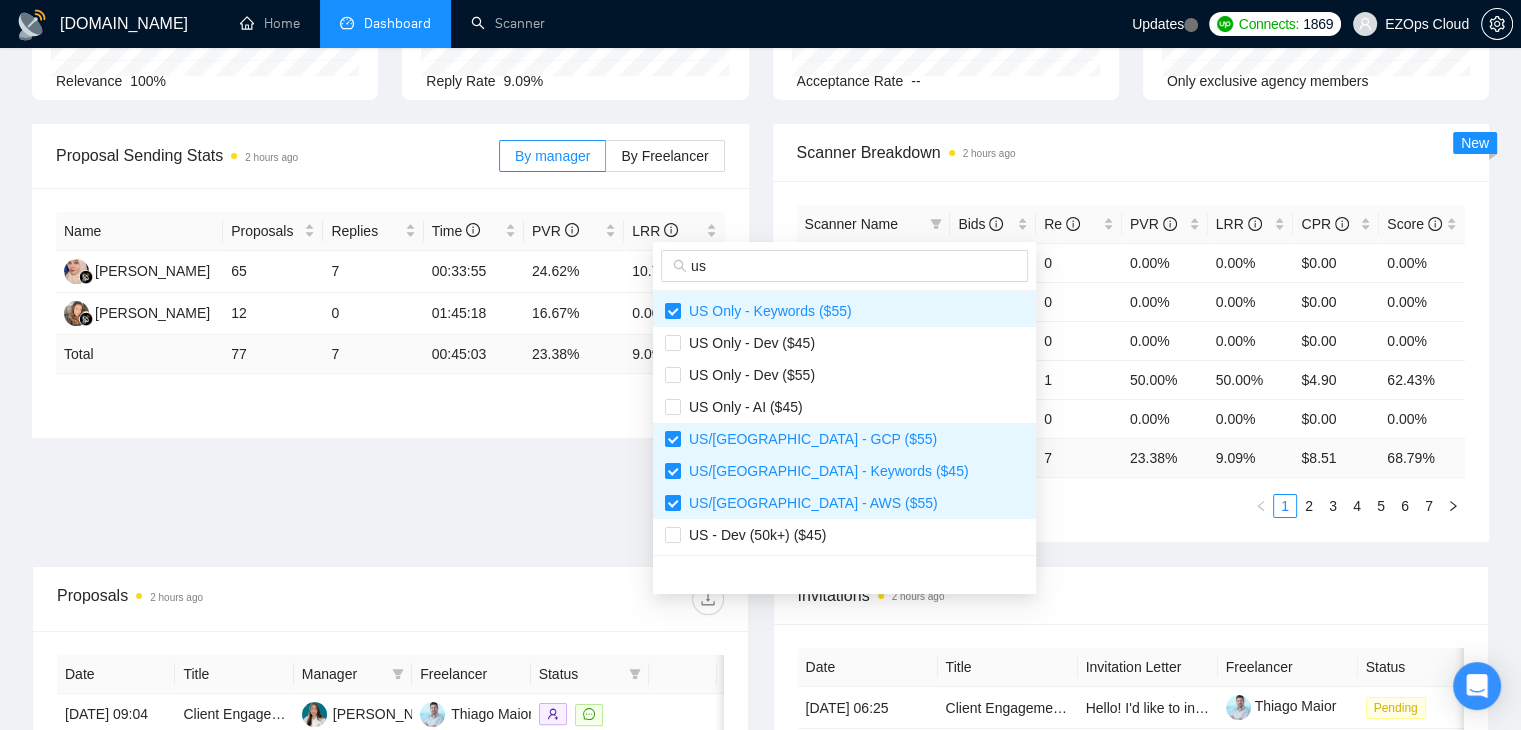 scroll, scrollTop: 200, scrollLeft: 0, axis: vertical 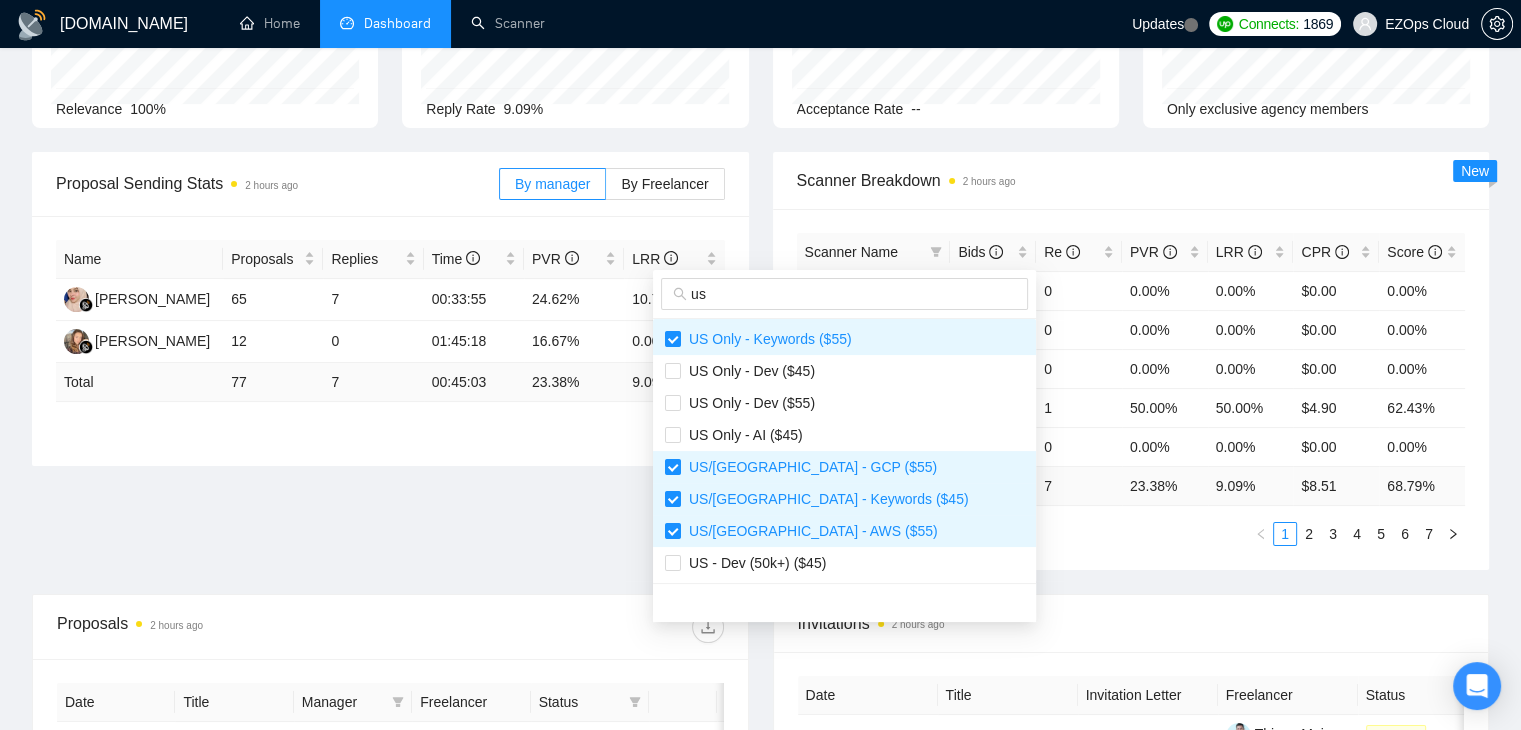 type 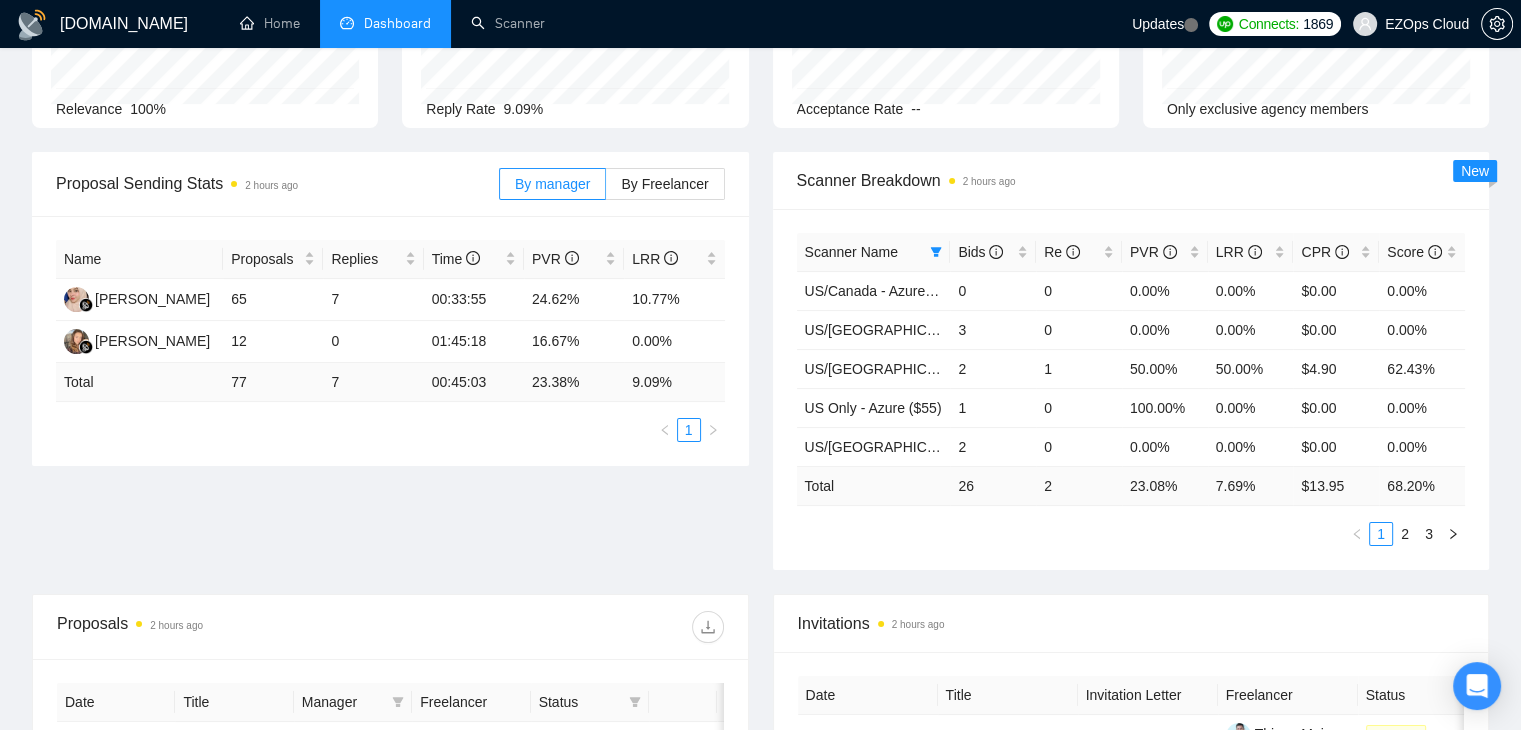 click on "2" at bounding box center [1079, 485] 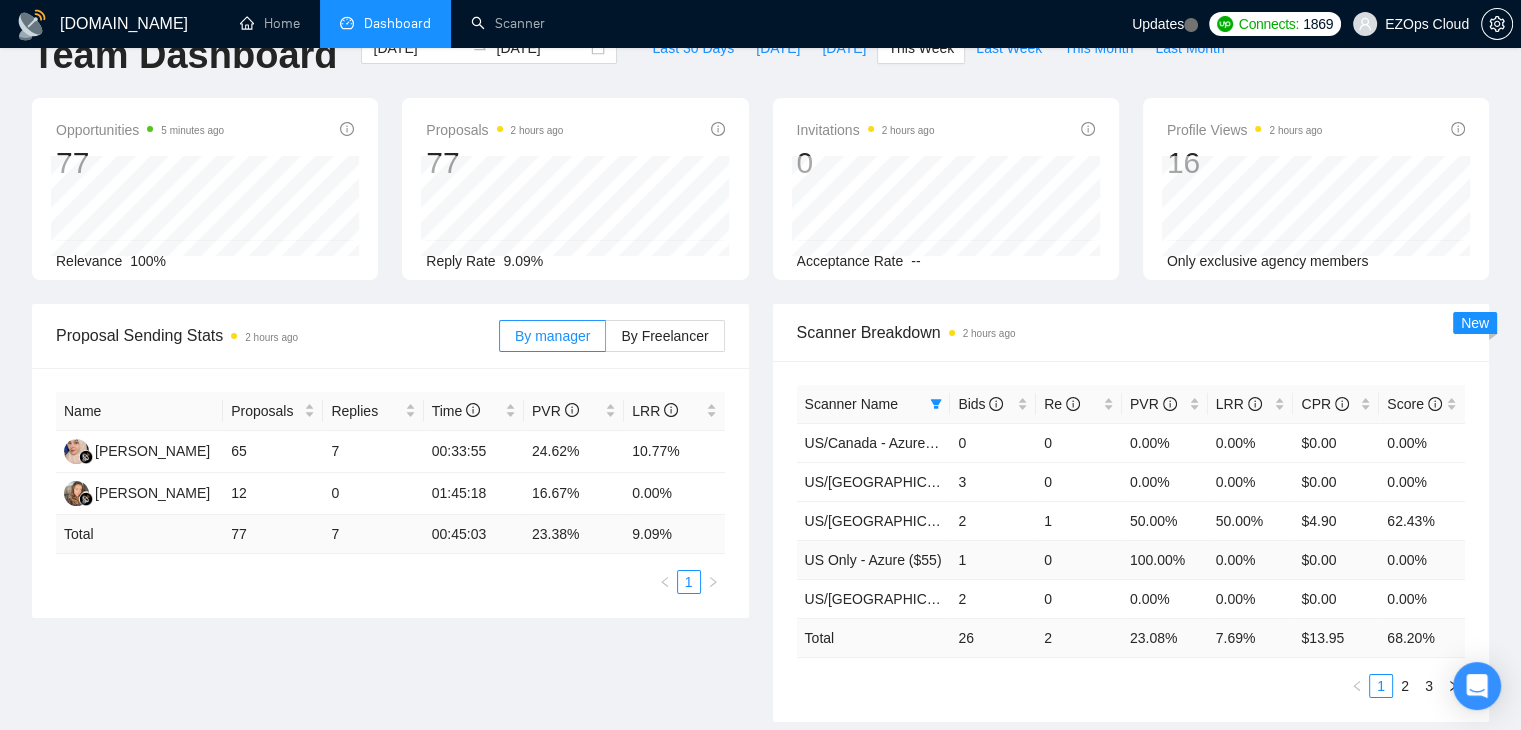 scroll, scrollTop: 0, scrollLeft: 0, axis: both 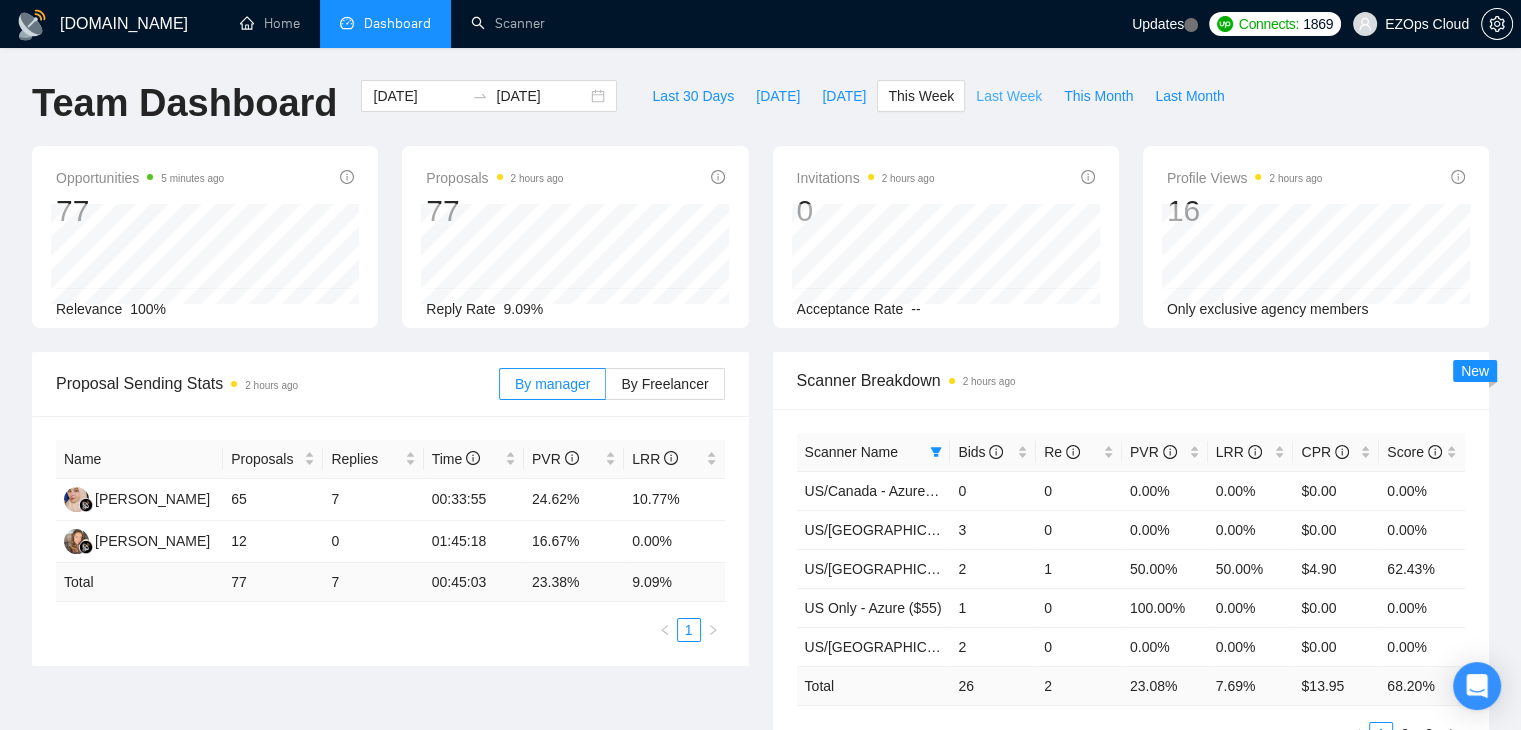 click on "Last Week" at bounding box center (1009, 96) 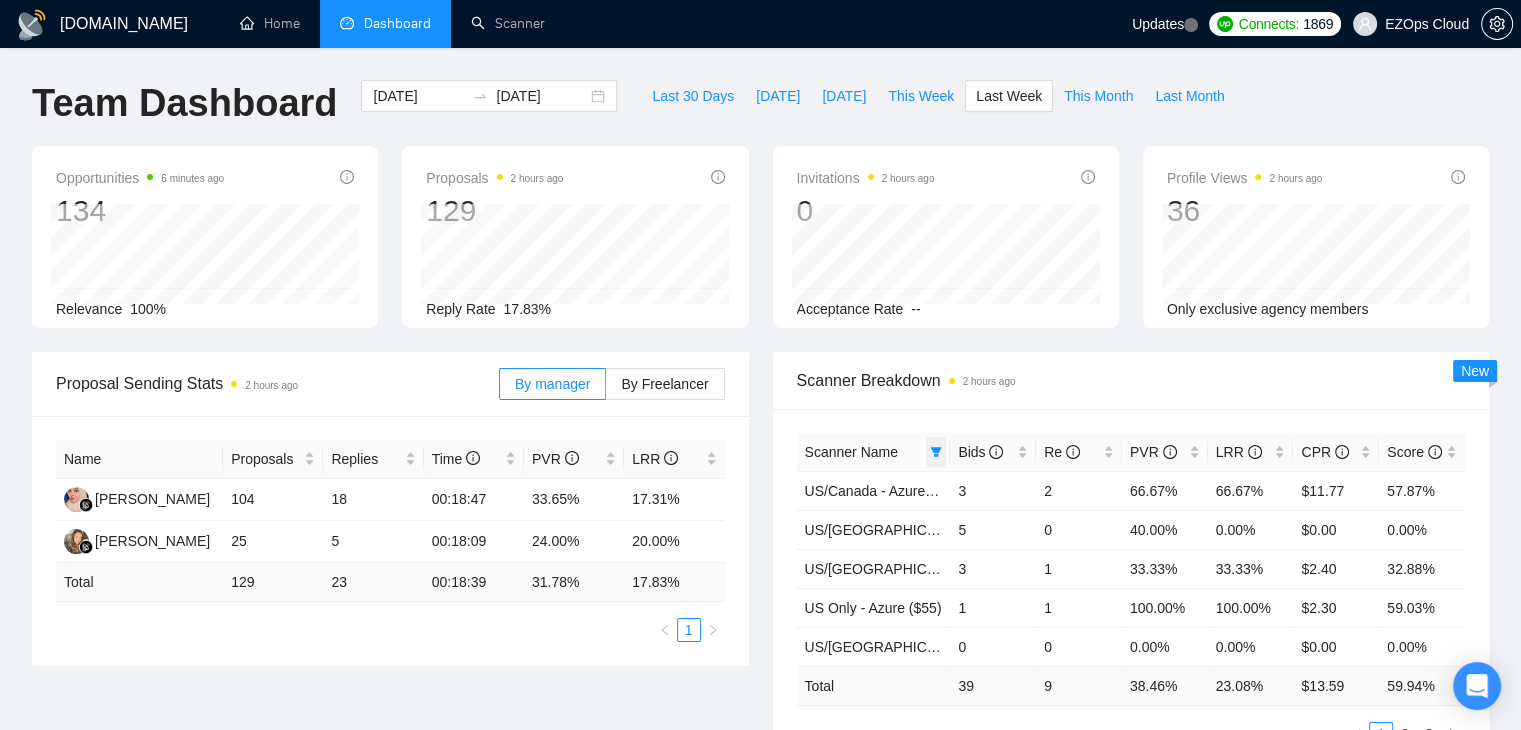 click 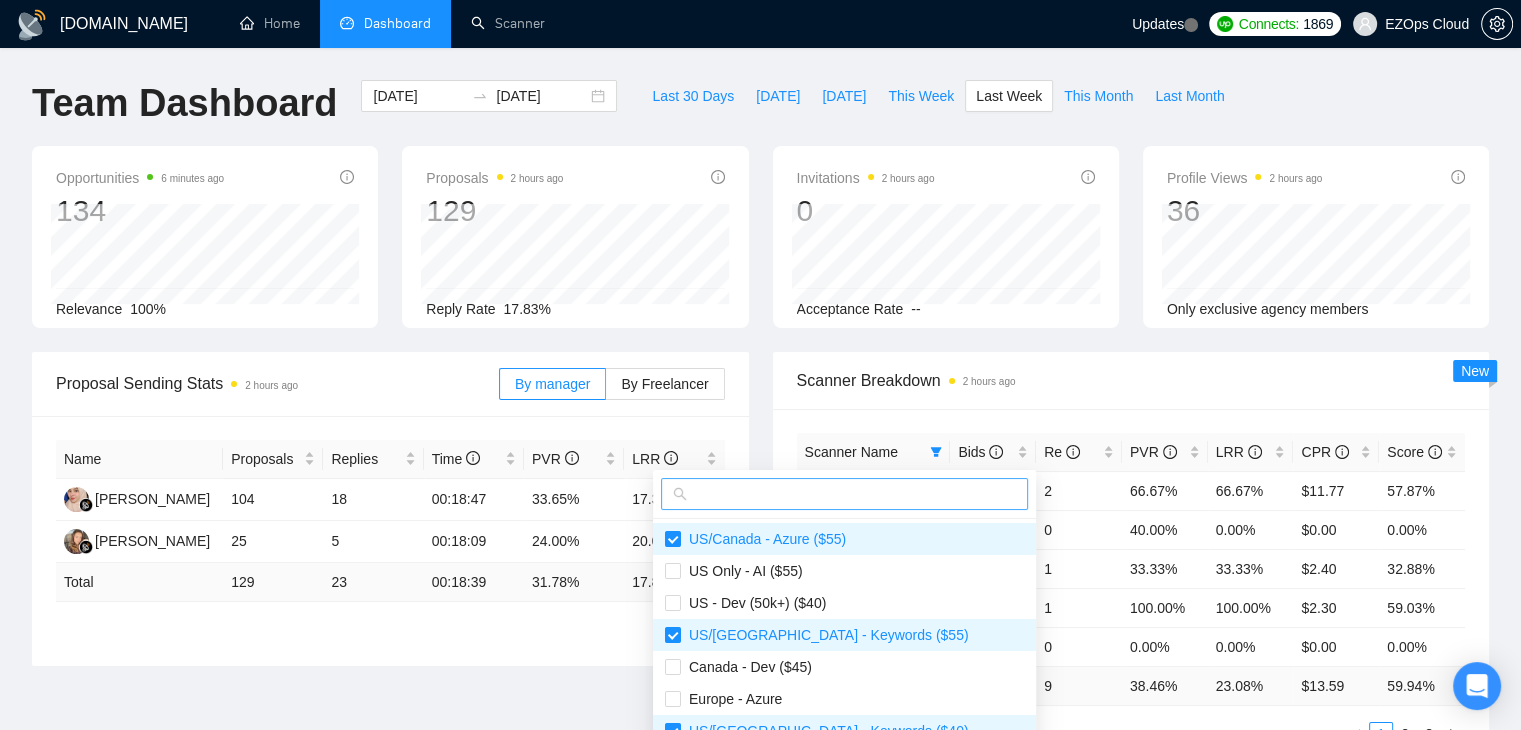 click at bounding box center [853, 494] 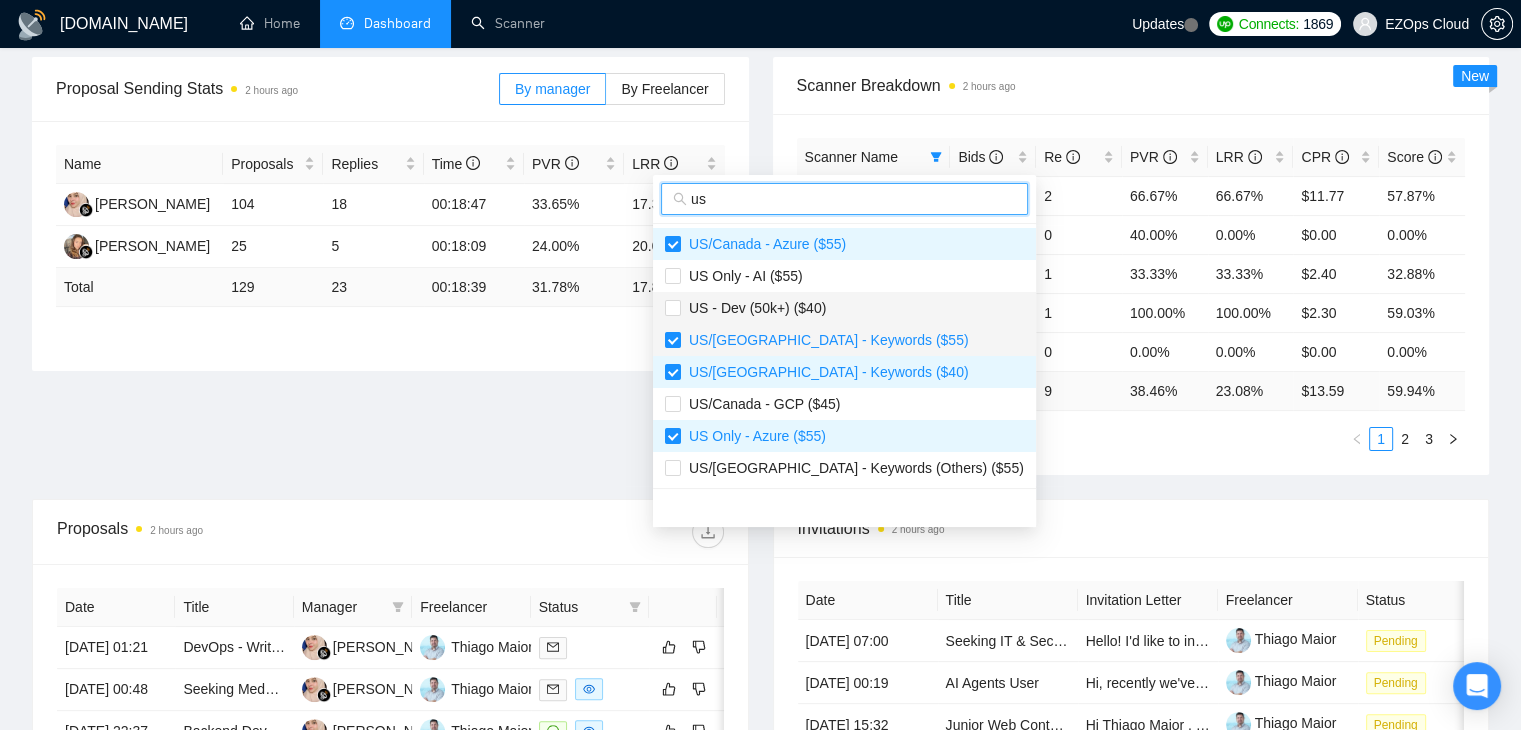 scroll, scrollTop: 300, scrollLeft: 0, axis: vertical 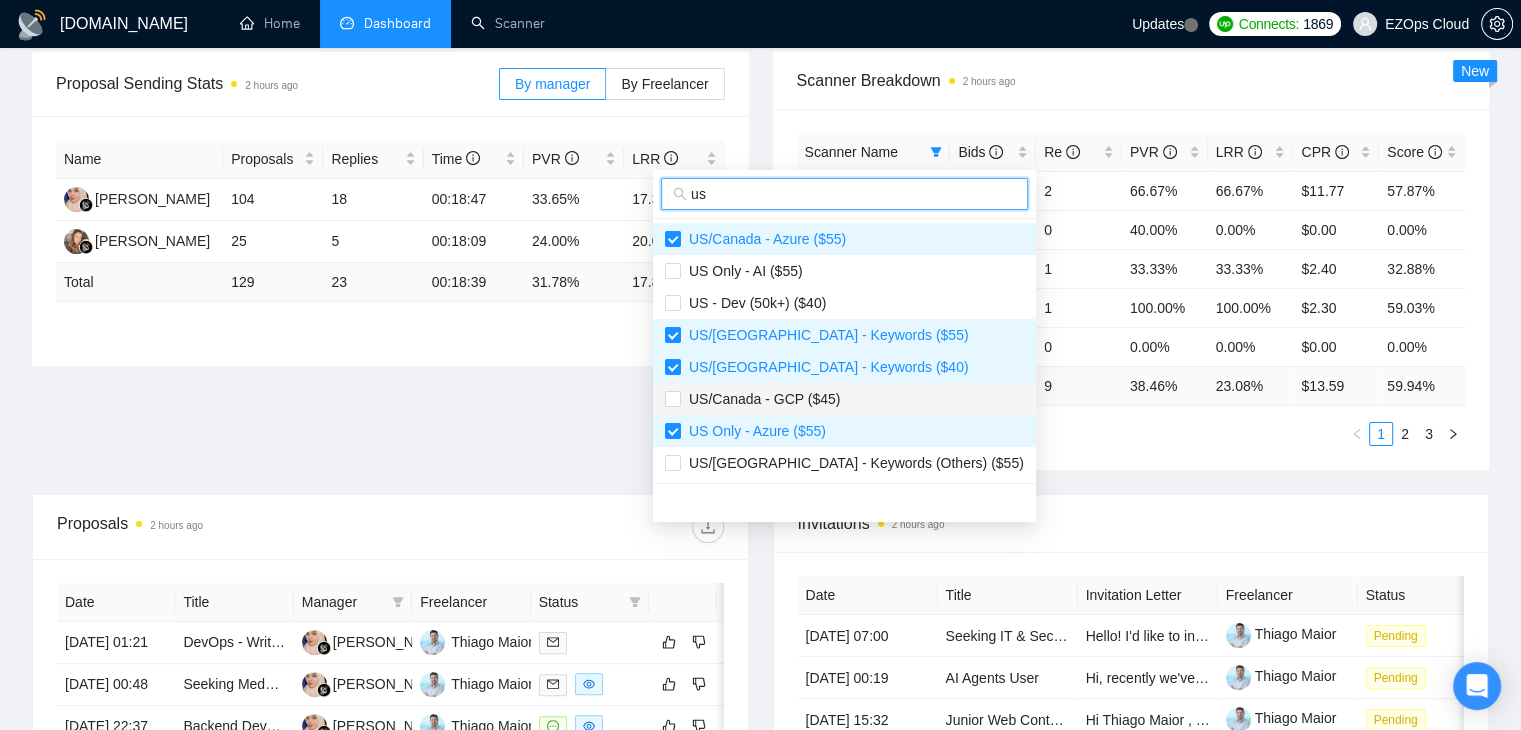 type on "us" 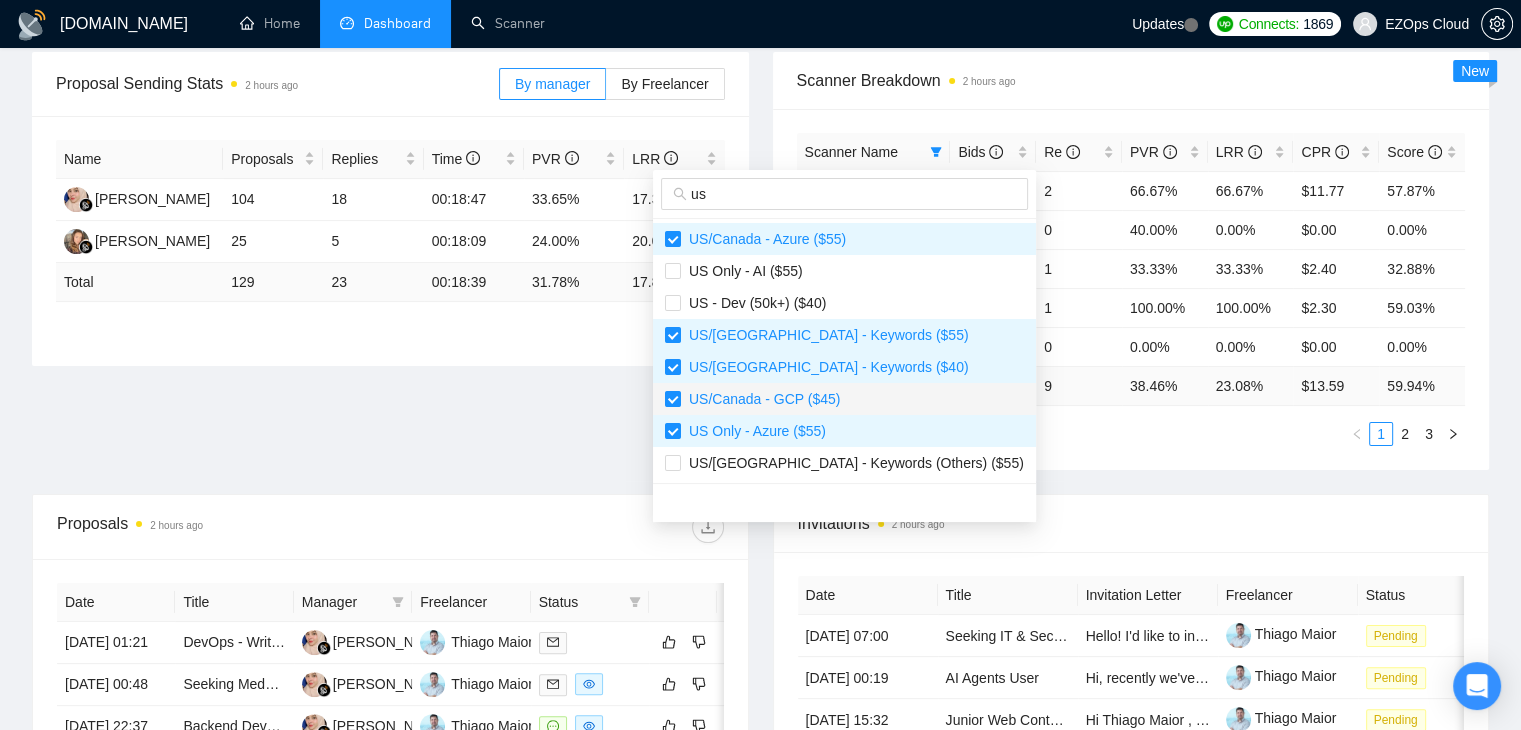 scroll, scrollTop: 100, scrollLeft: 0, axis: vertical 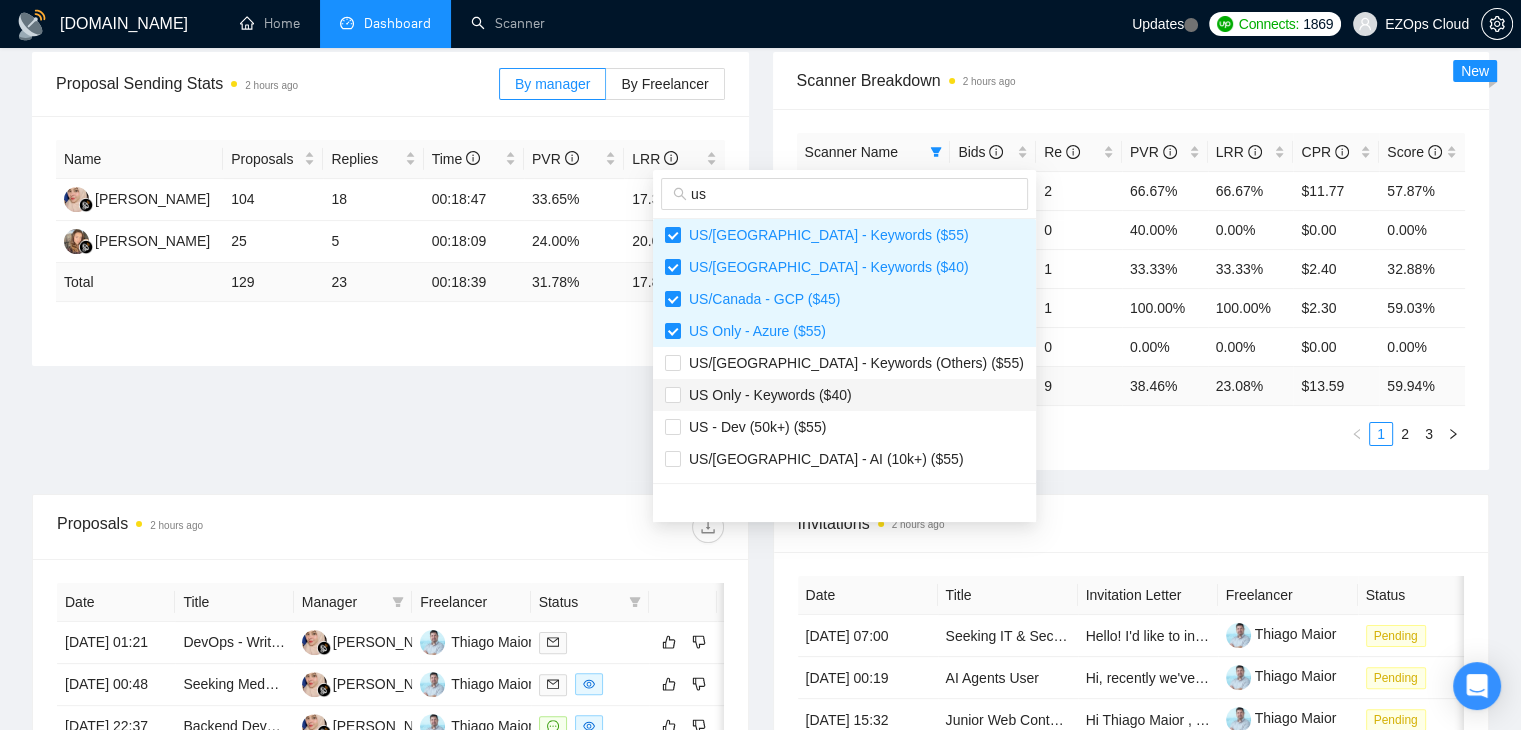 click on "US Only - Keywords ($40)" at bounding box center (766, 395) 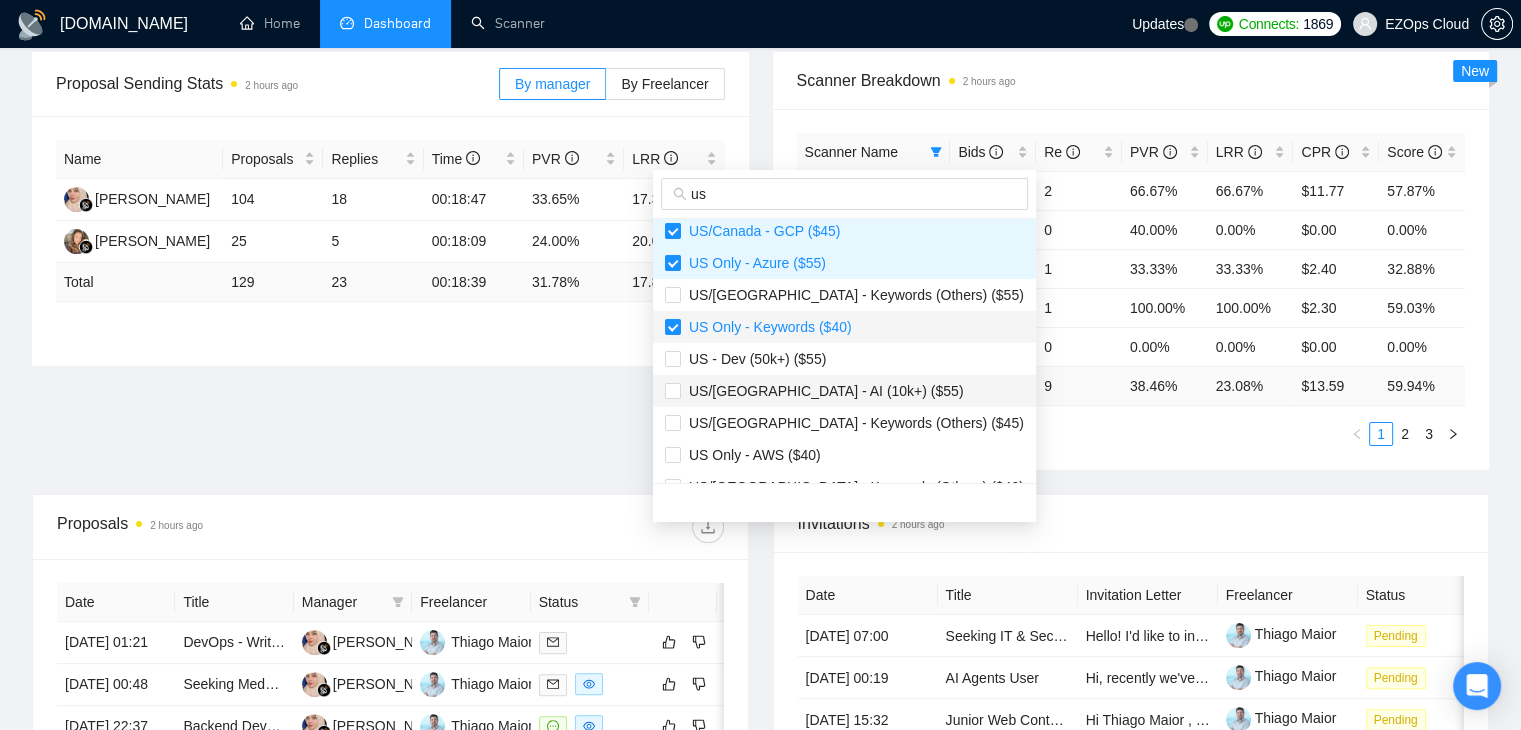 scroll, scrollTop: 200, scrollLeft: 0, axis: vertical 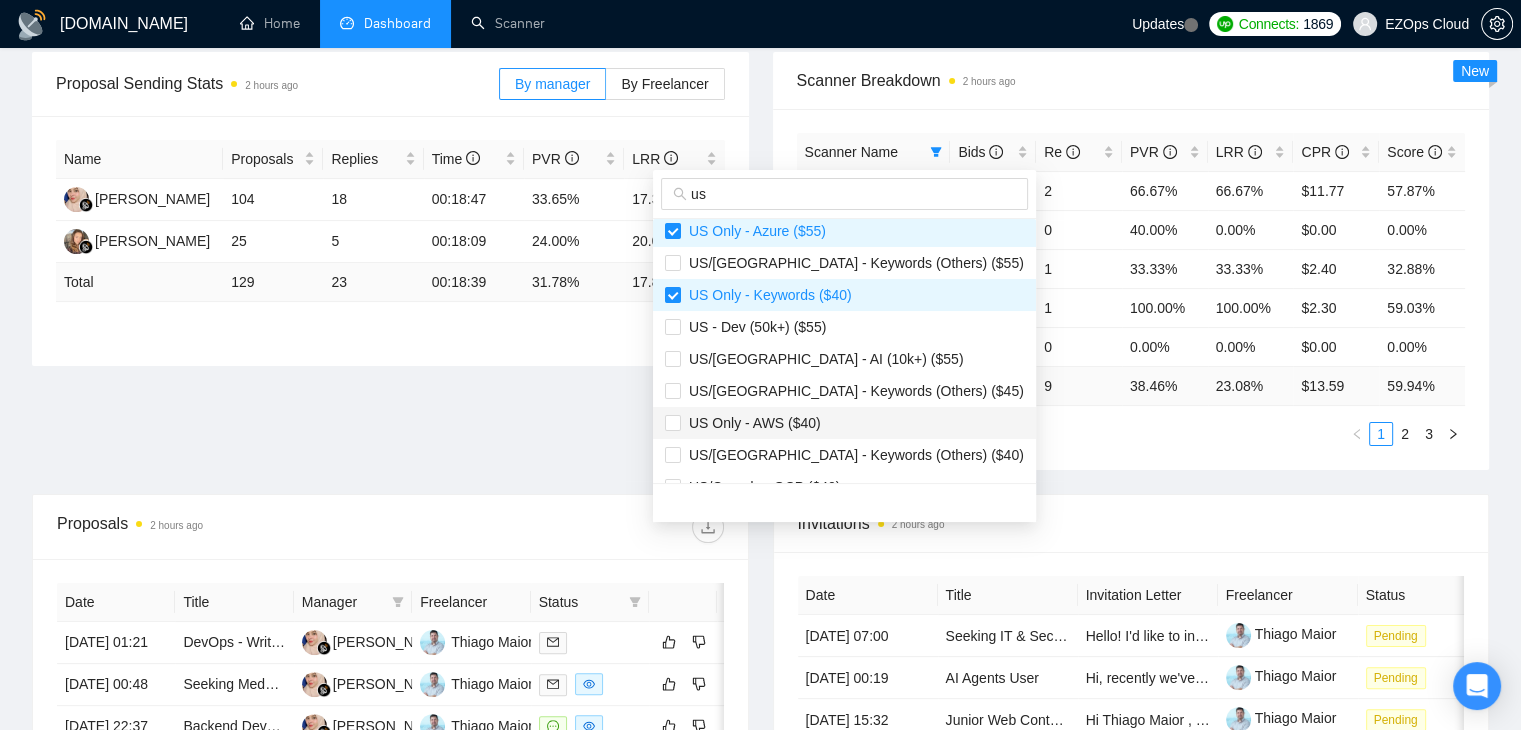 click on "US Only - AWS ($40)" at bounding box center [844, 423] 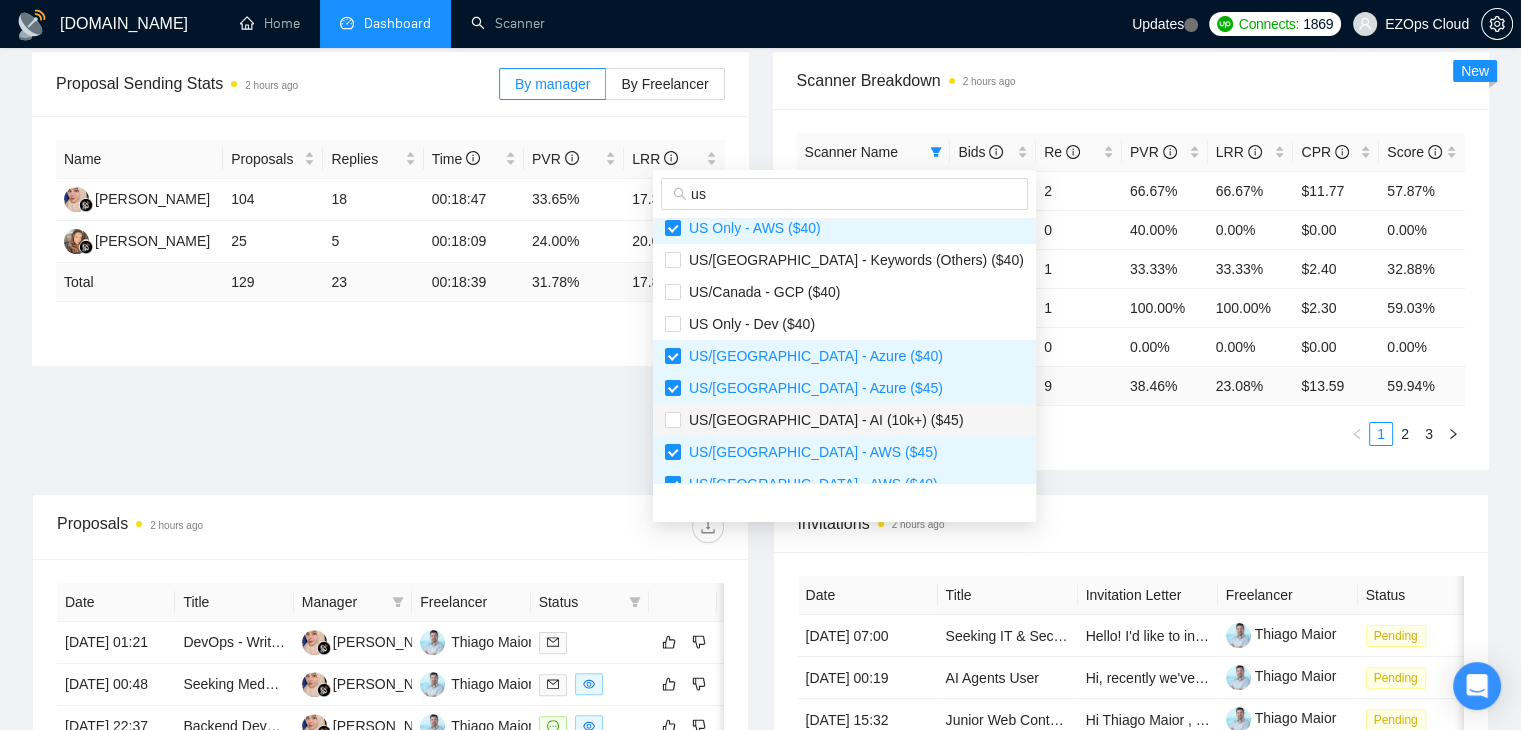 scroll, scrollTop: 400, scrollLeft: 0, axis: vertical 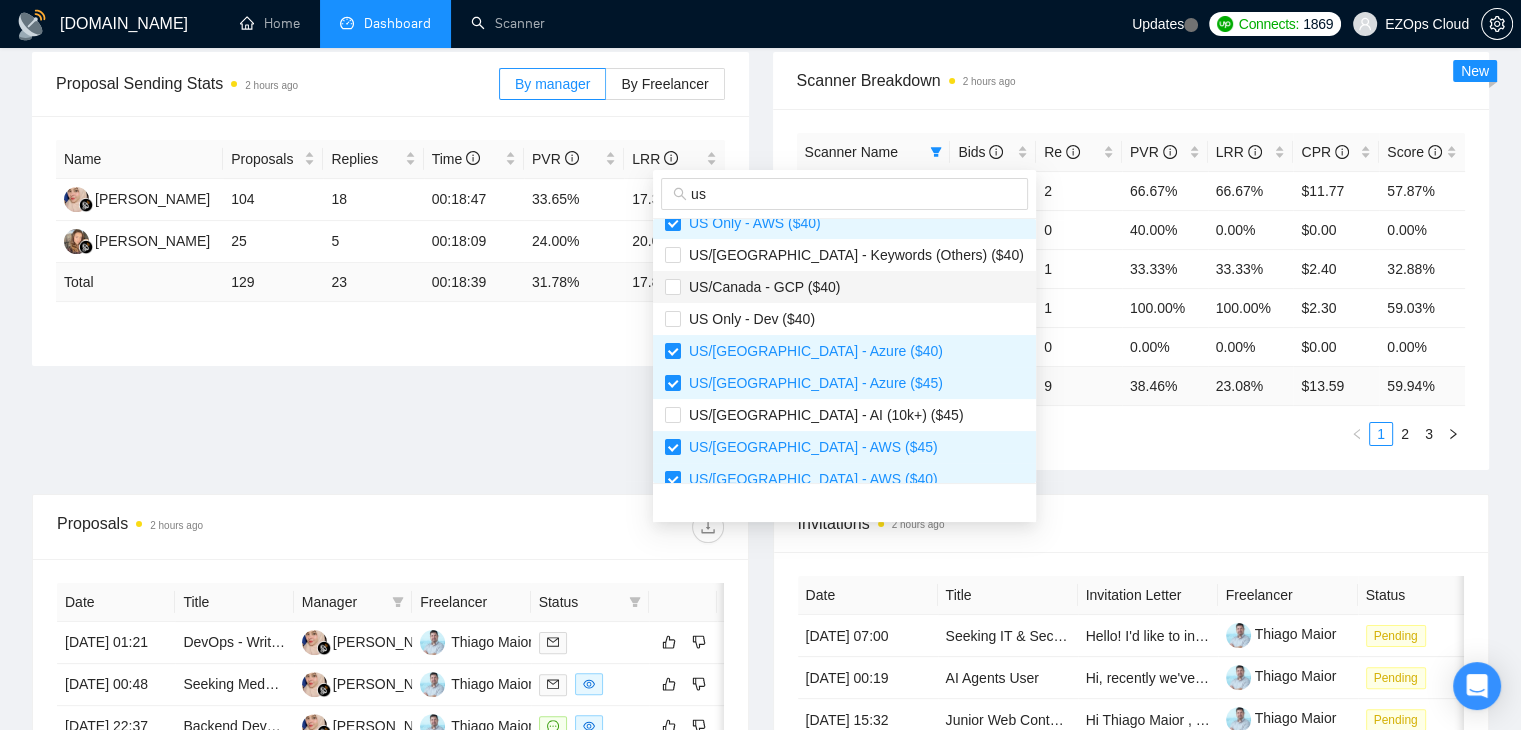 click on "US/Canada - GCP ($40)" at bounding box center (760, 287) 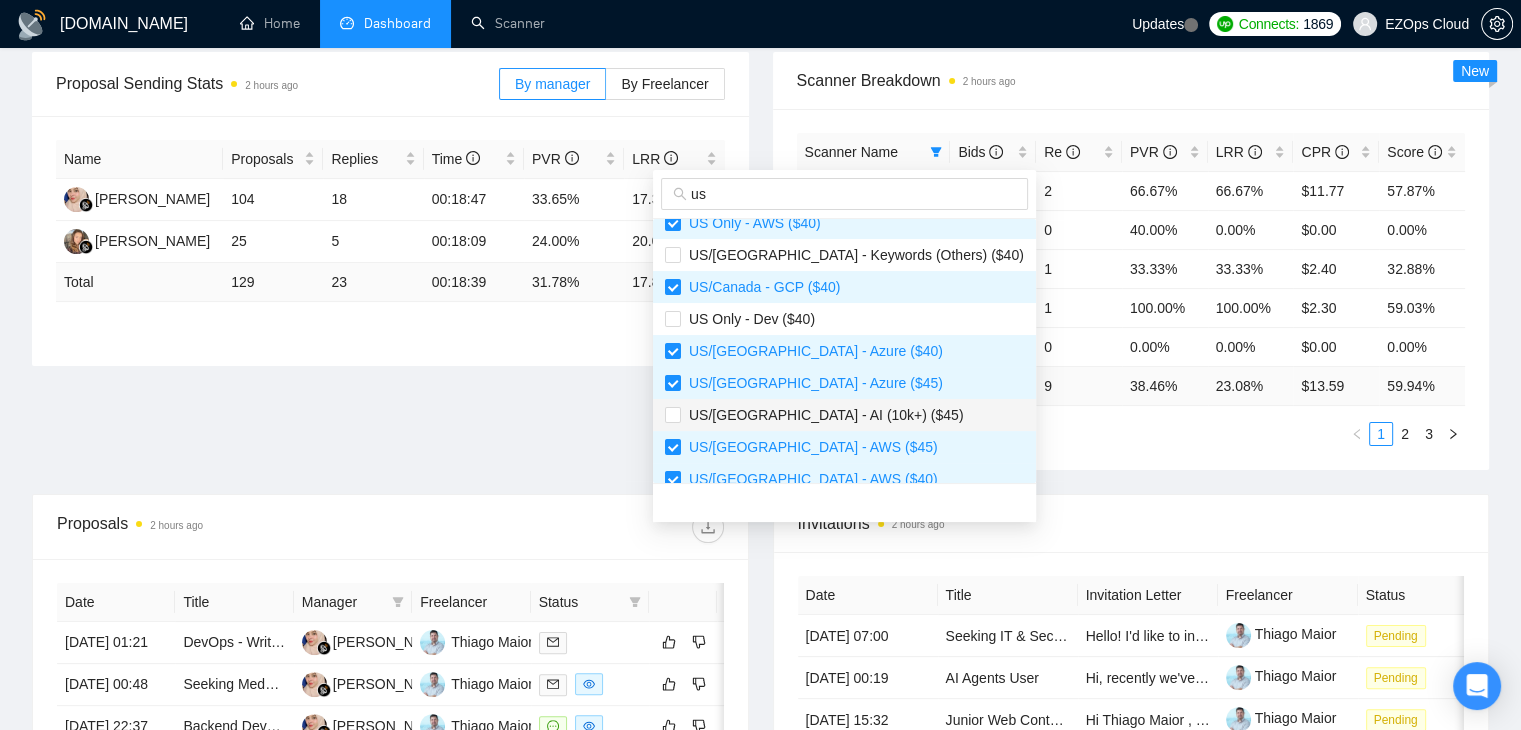scroll, scrollTop: 600, scrollLeft: 0, axis: vertical 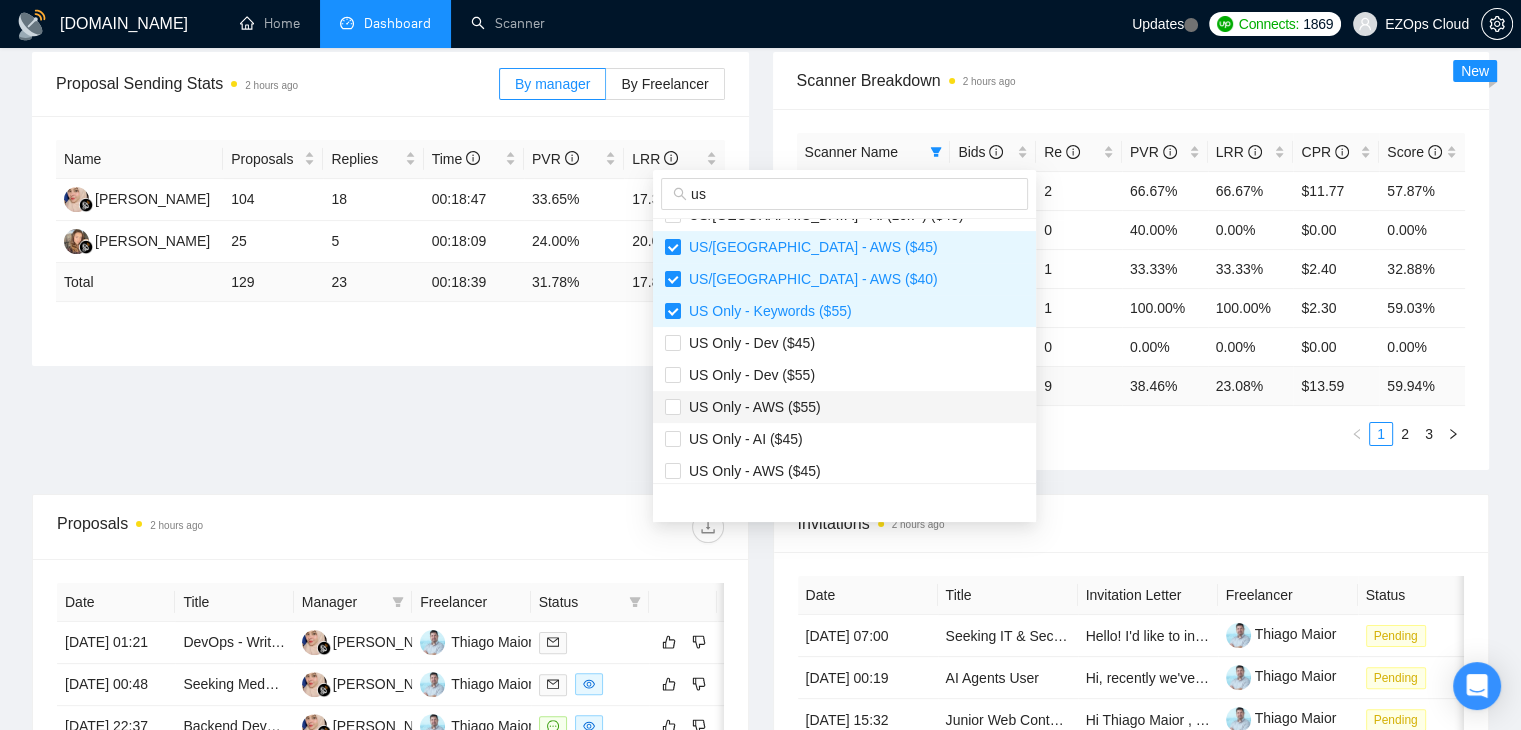 click on "US Only - AWS ($55)" at bounding box center (751, 407) 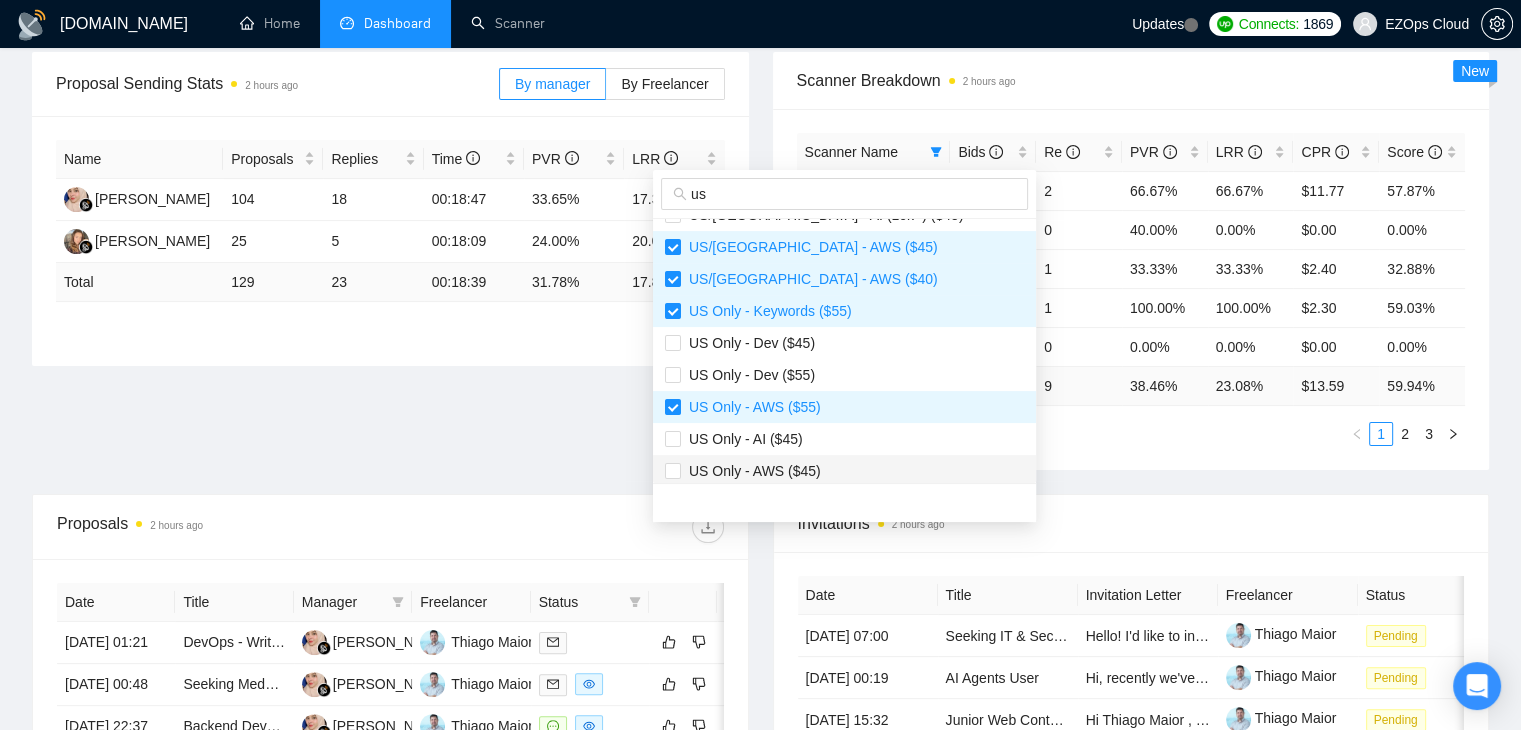 click on "US Only - AWS ($45)" at bounding box center [844, 471] 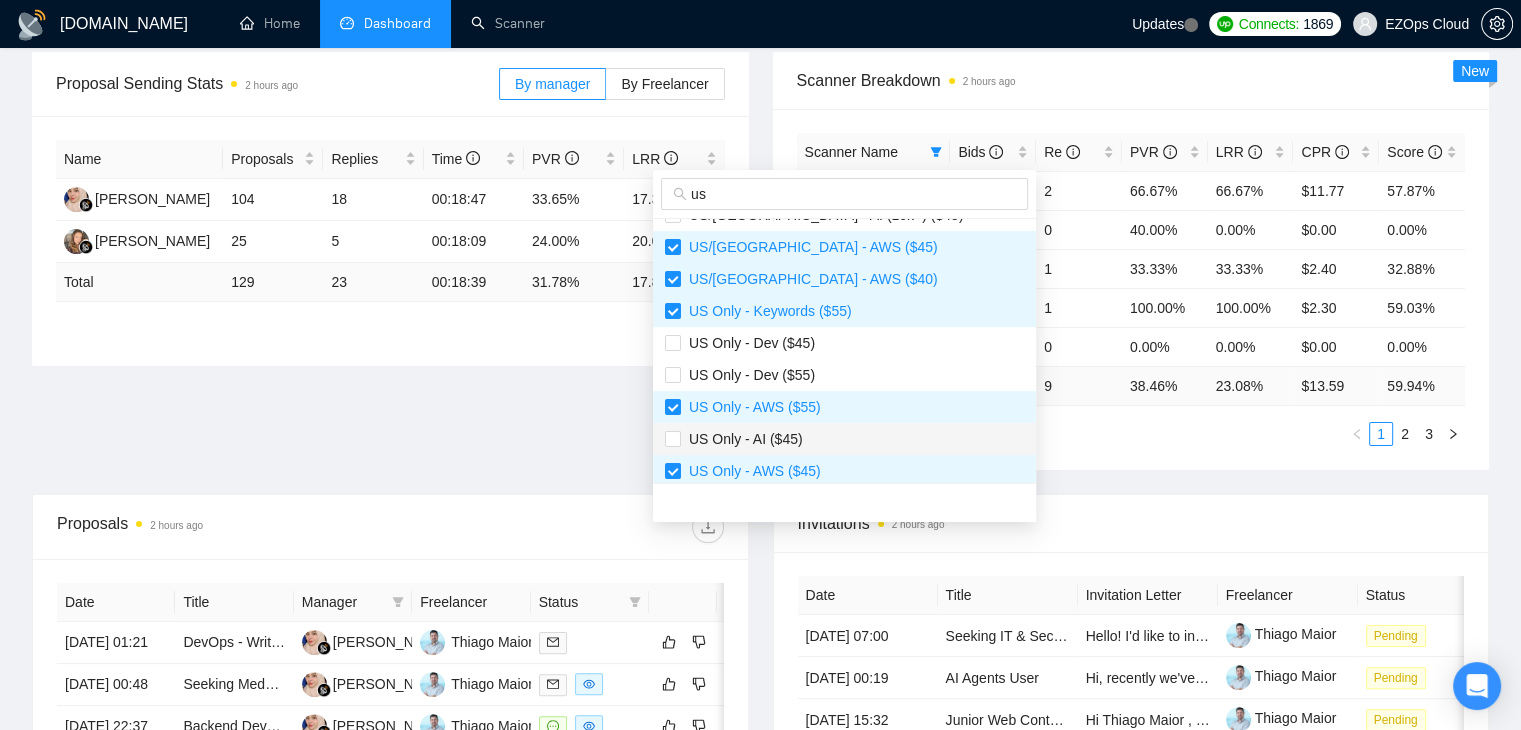 scroll, scrollTop: 768, scrollLeft: 0, axis: vertical 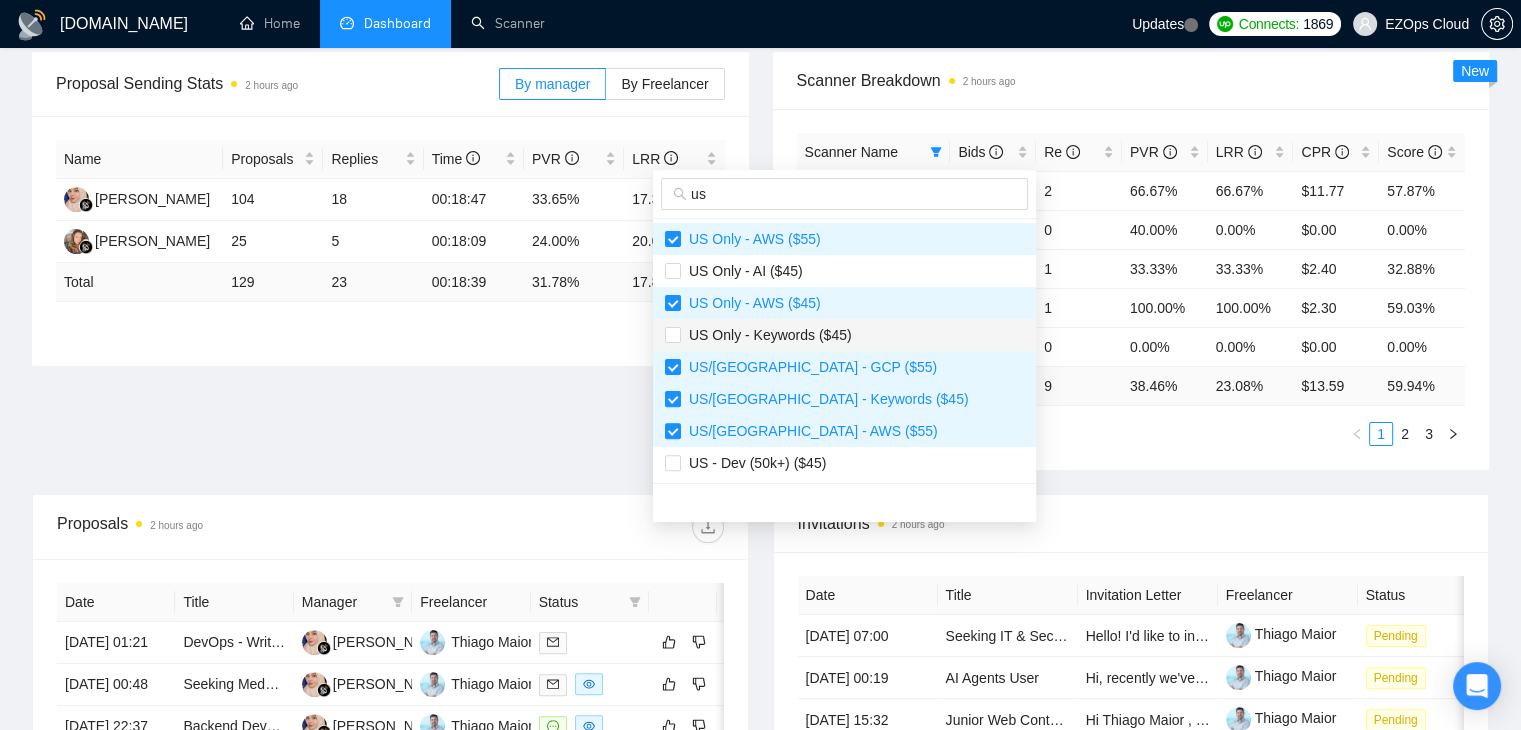 click on "US Only - Keywords ($45)" at bounding box center (766, 335) 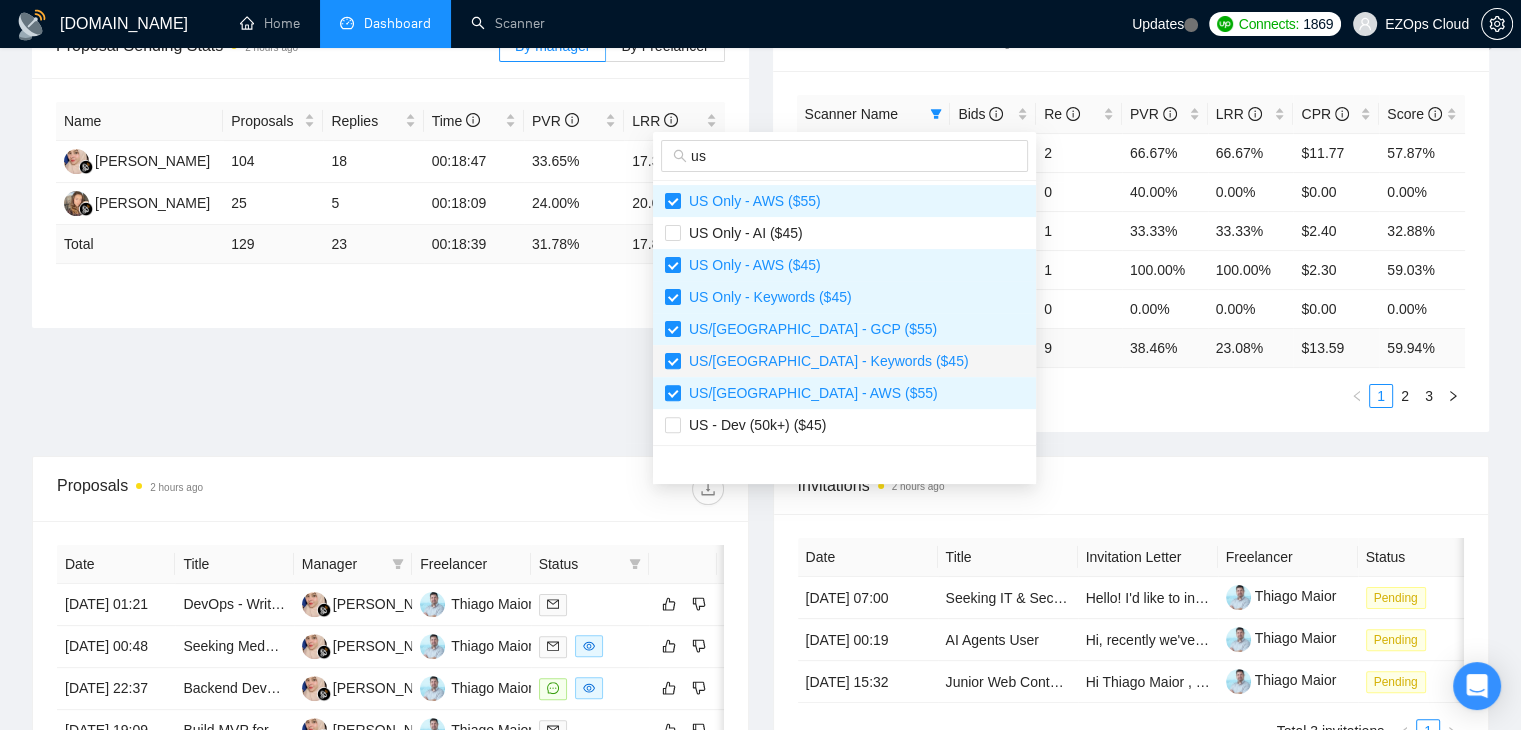 scroll, scrollTop: 400, scrollLeft: 0, axis: vertical 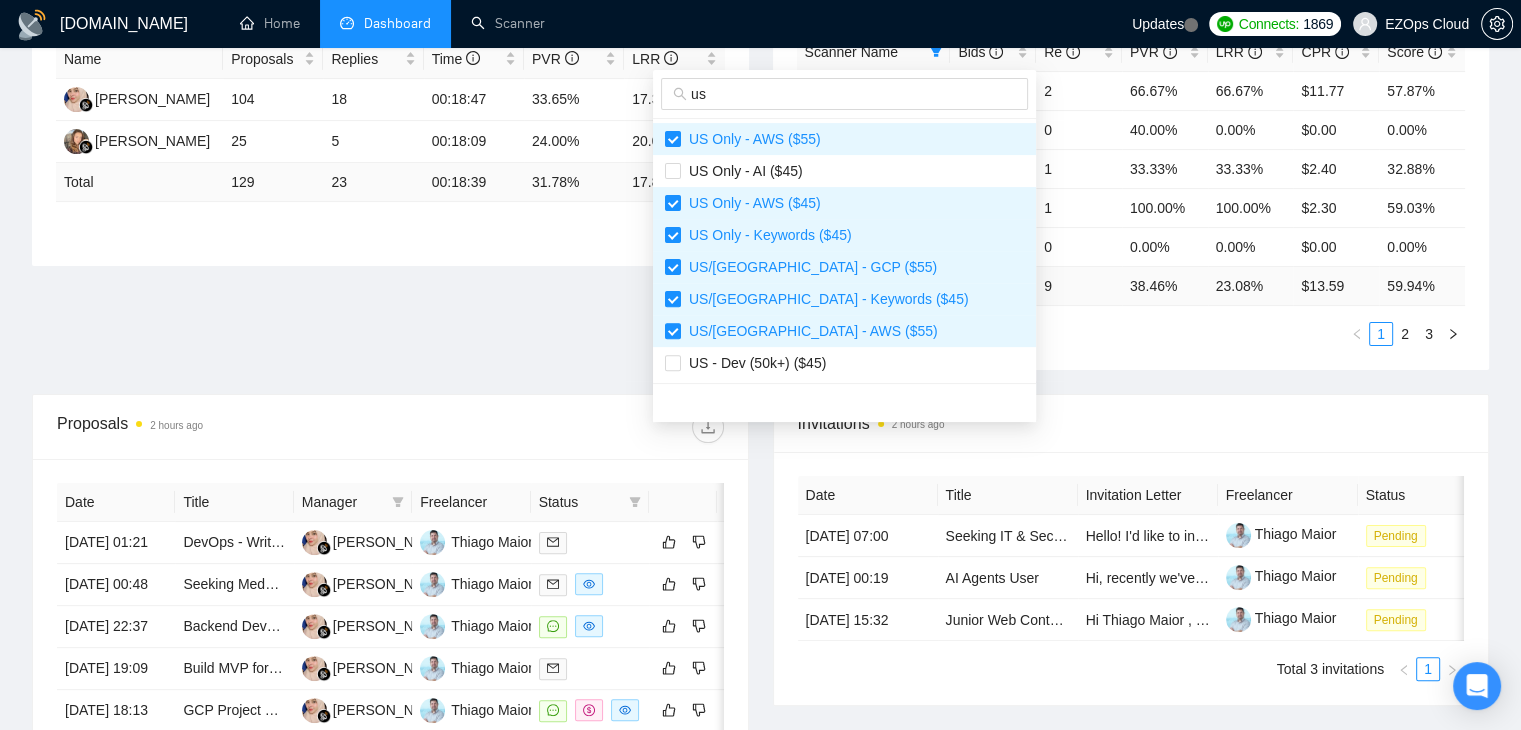 type 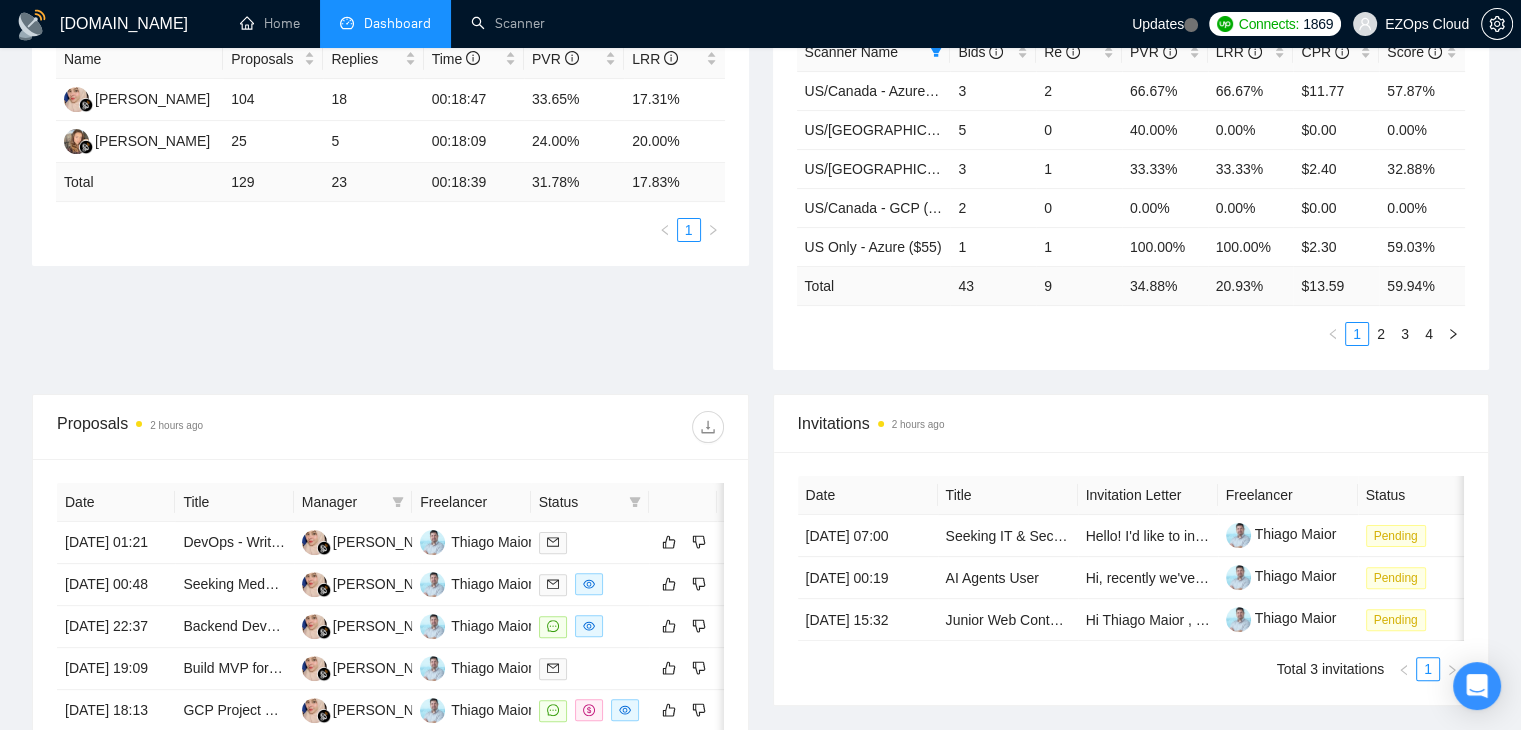 click on "Invitations 2 hours ago" at bounding box center [1131, 423] 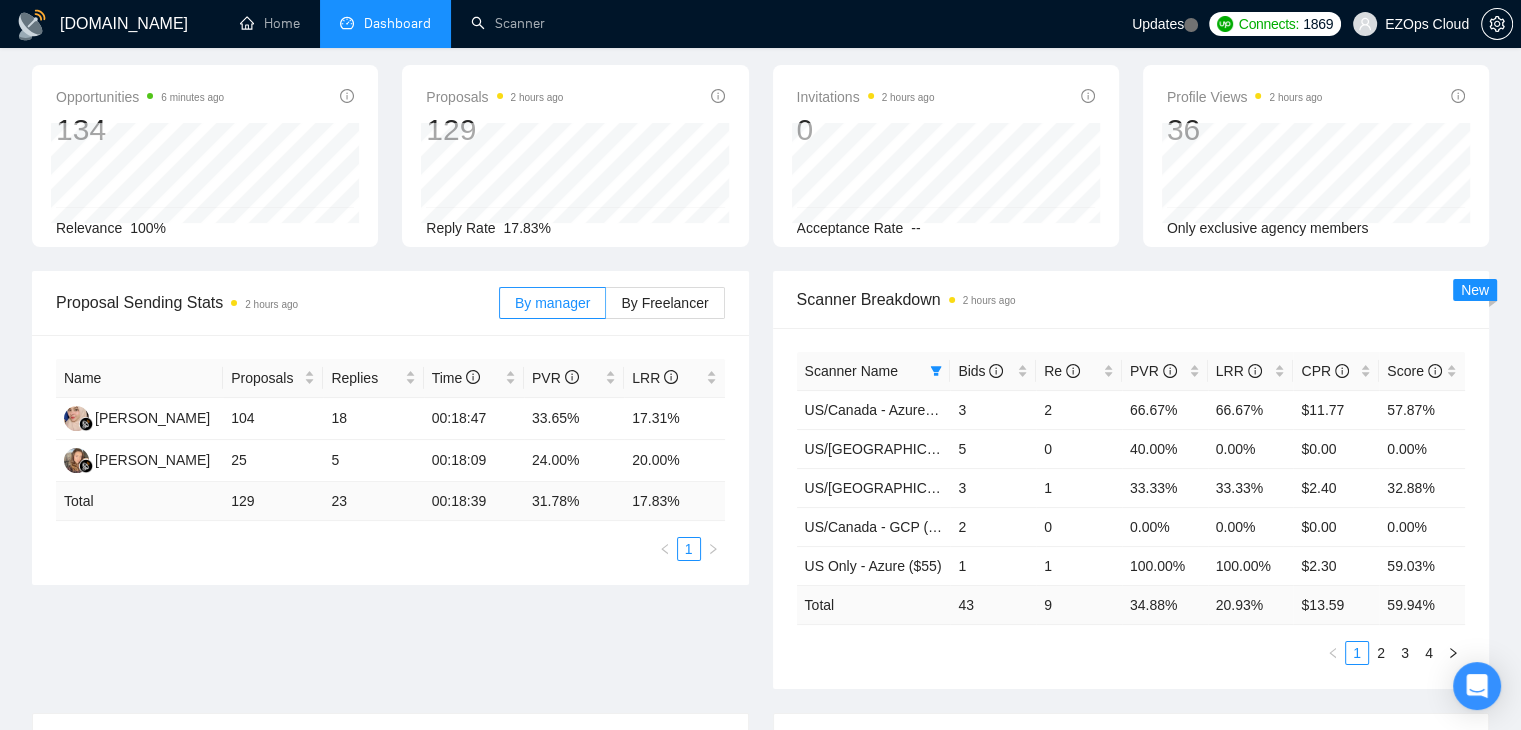 scroll, scrollTop: 0, scrollLeft: 0, axis: both 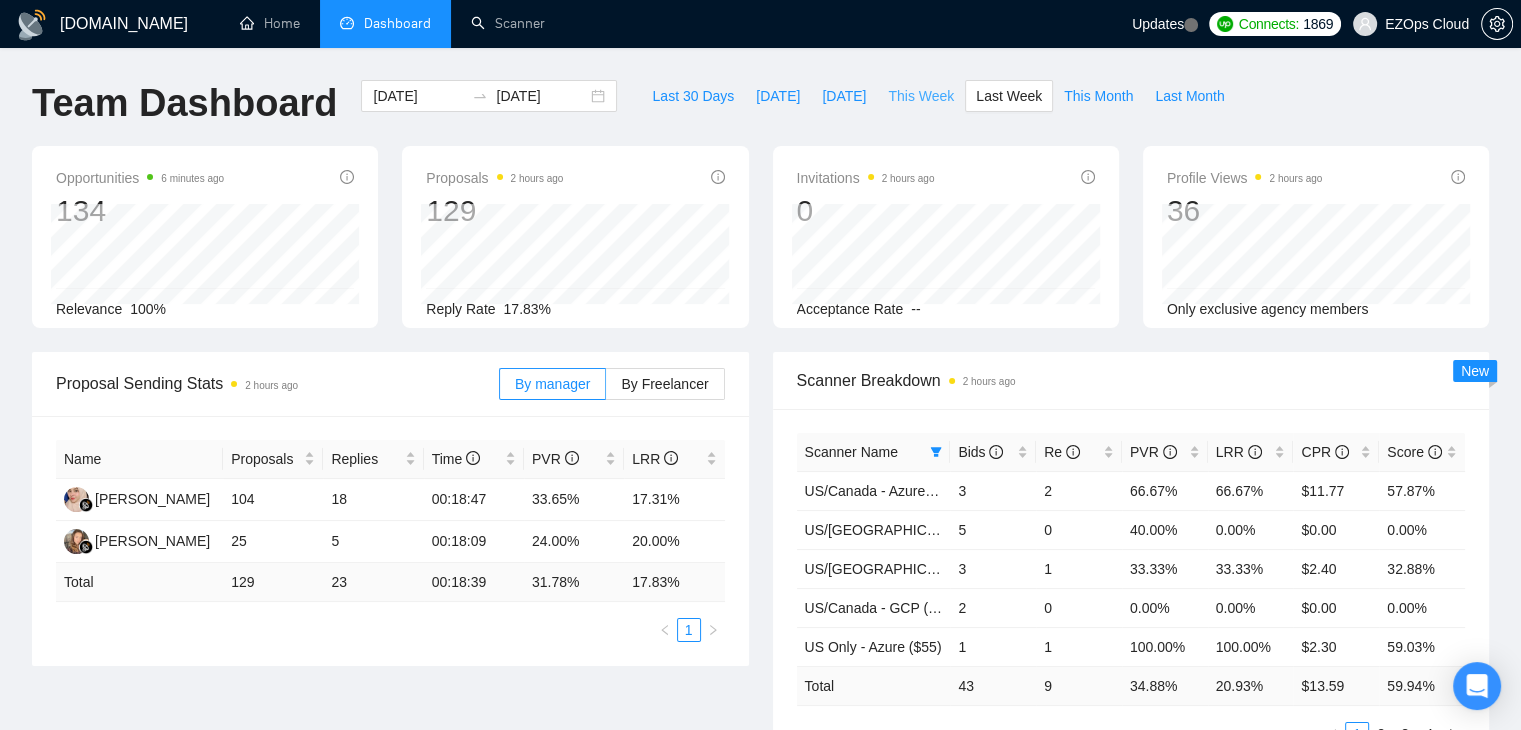 click on "This Week" at bounding box center (921, 96) 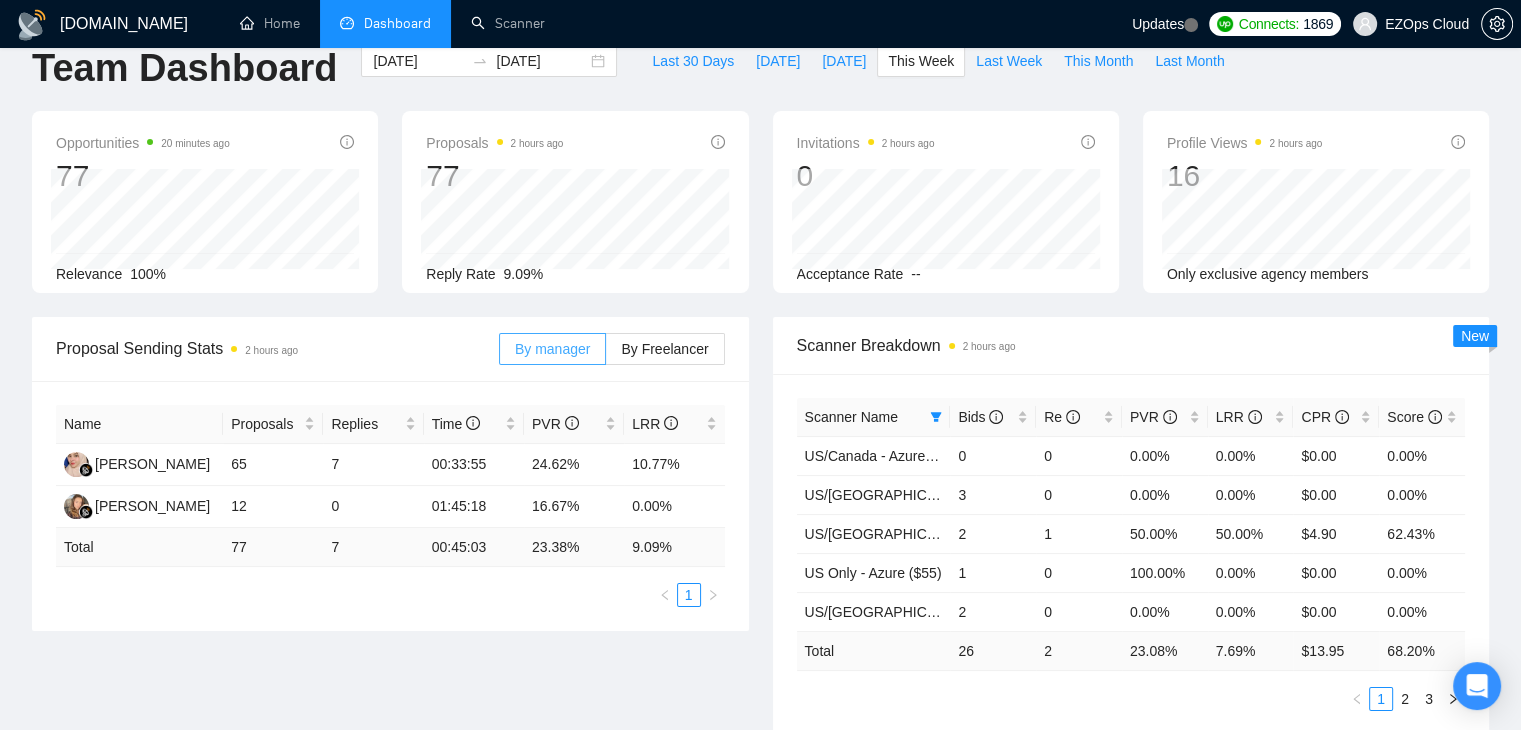 scroll, scrollTop: 0, scrollLeft: 0, axis: both 